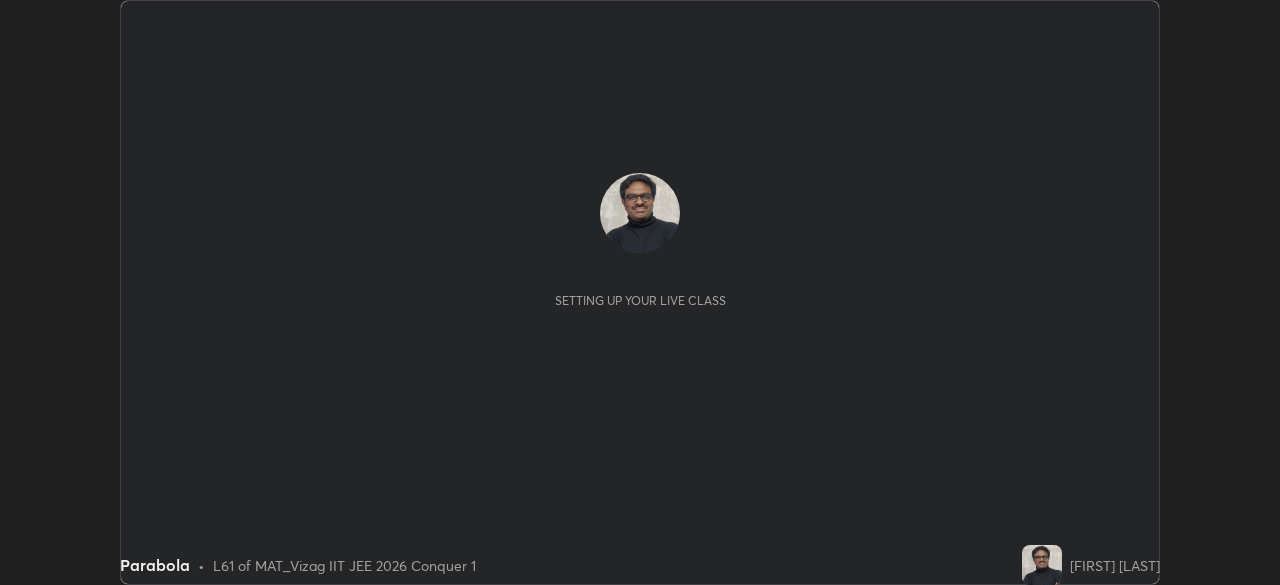 scroll, scrollTop: 0, scrollLeft: 0, axis: both 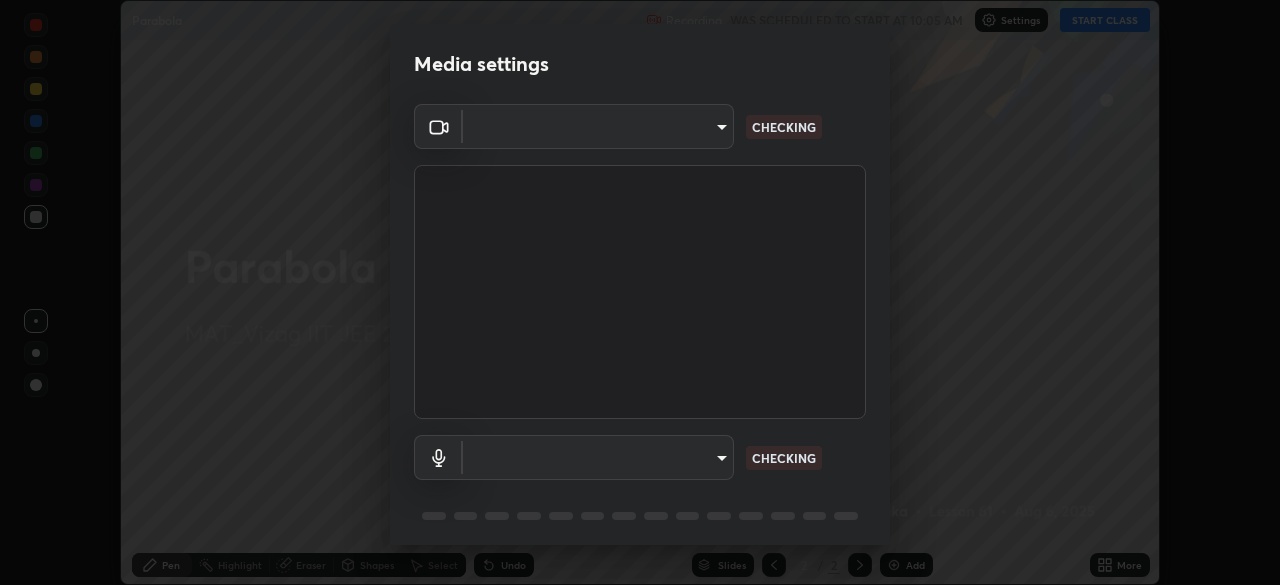 type on "5cd5b9fb78d5569c0b74246750c6e04ef28b8d5fe1a500b9a58a9a3e1cade160" 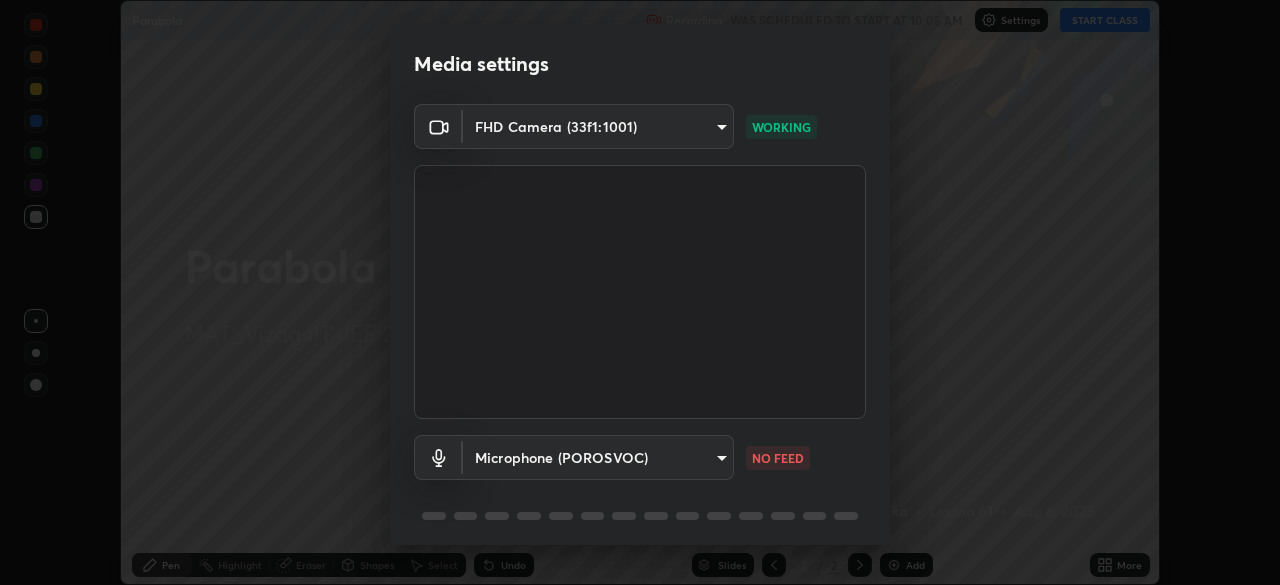 scroll, scrollTop: 71, scrollLeft: 0, axis: vertical 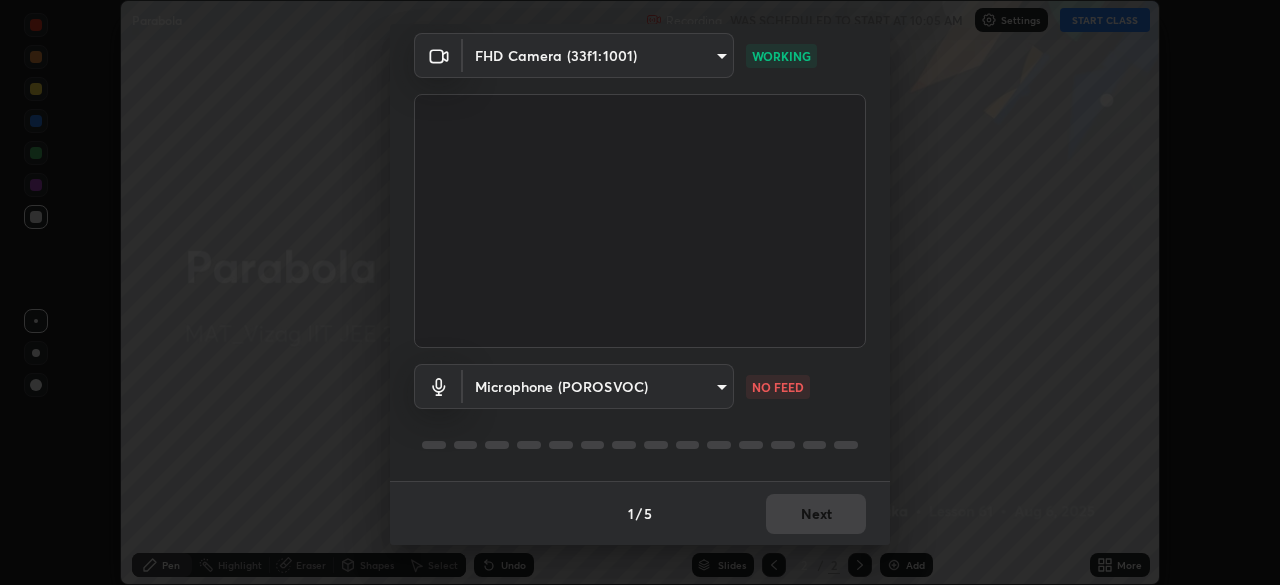 click on "Erase all Parabola Recording WAS SCHEDULED TO START AT  10:05 AM Settings START CLASS Setting up your live class Parabola • L61 of MAT_Vizag IIT JEE 2026 Conquer 1 [FIRST] [LAST] Pen Highlight Eraser Shapes Select Undo Slides 2 / 2 Add More No doubts shared Encourage your learners to ask a doubt for better clarity Report an issue Reason for reporting Buffering Chat not working Audio - Video sync issue Educator video quality low ​ Attach an image Report Media settings FHD Camera (33f1:1001) 5cd5b9fb78d5569c0b74246750c6e04ef28b8d5fe1a500b9a58a9a3e1cade160 WORKING Microphone (POROSVOC) 385397119392db6c28cb51b1c8a60669f345c20f646f8a9fa7949063013c0a50 NO FEED 1 / 5 Next" at bounding box center [640, 292] 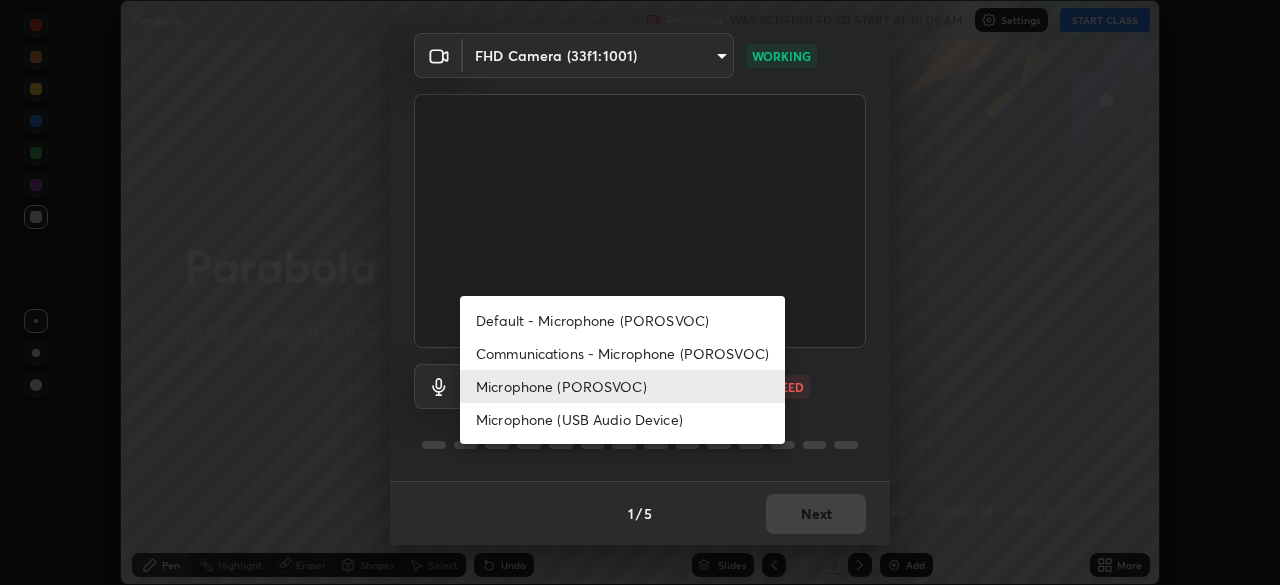 click on "Communications - Microphone (POROSVOC)" at bounding box center (622, 353) 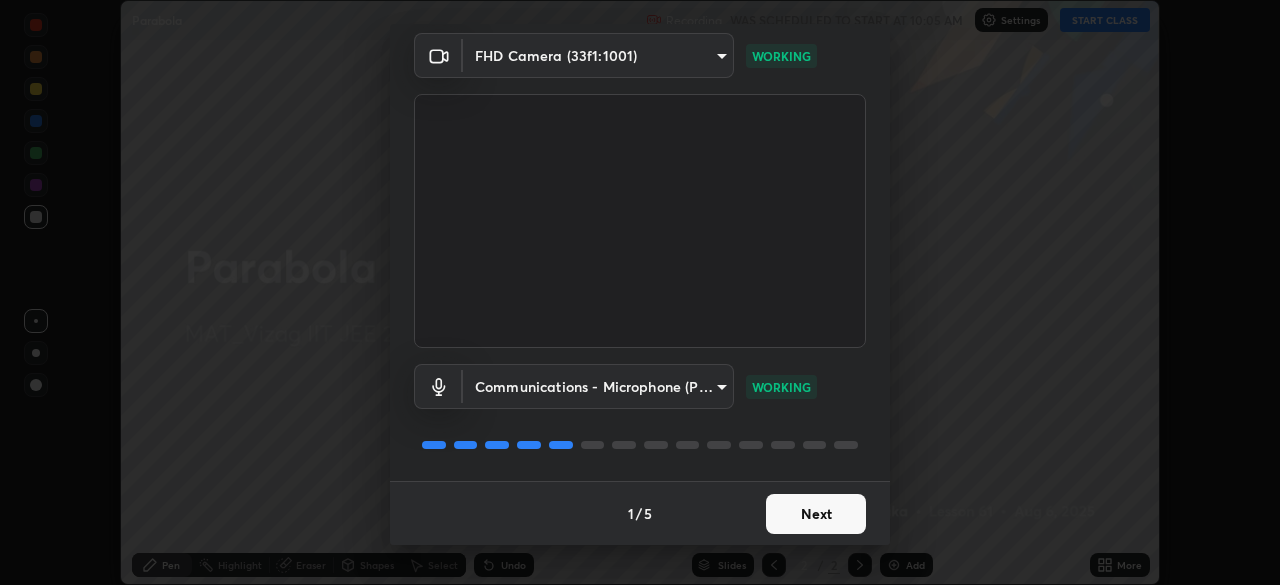 click on "Next" at bounding box center (816, 514) 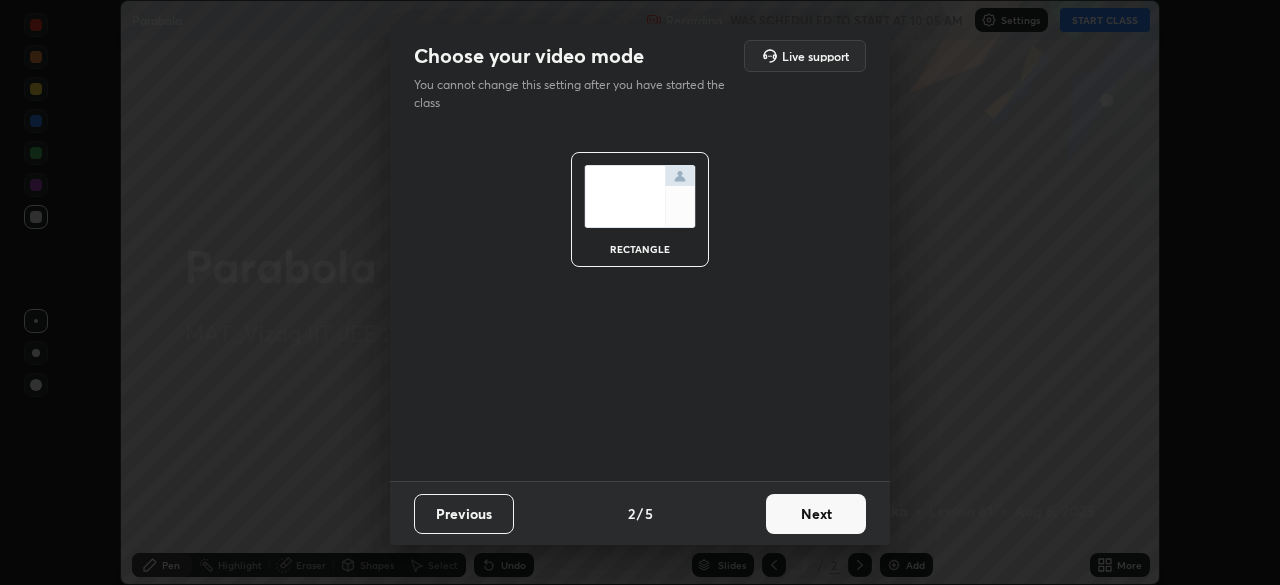scroll, scrollTop: 0, scrollLeft: 0, axis: both 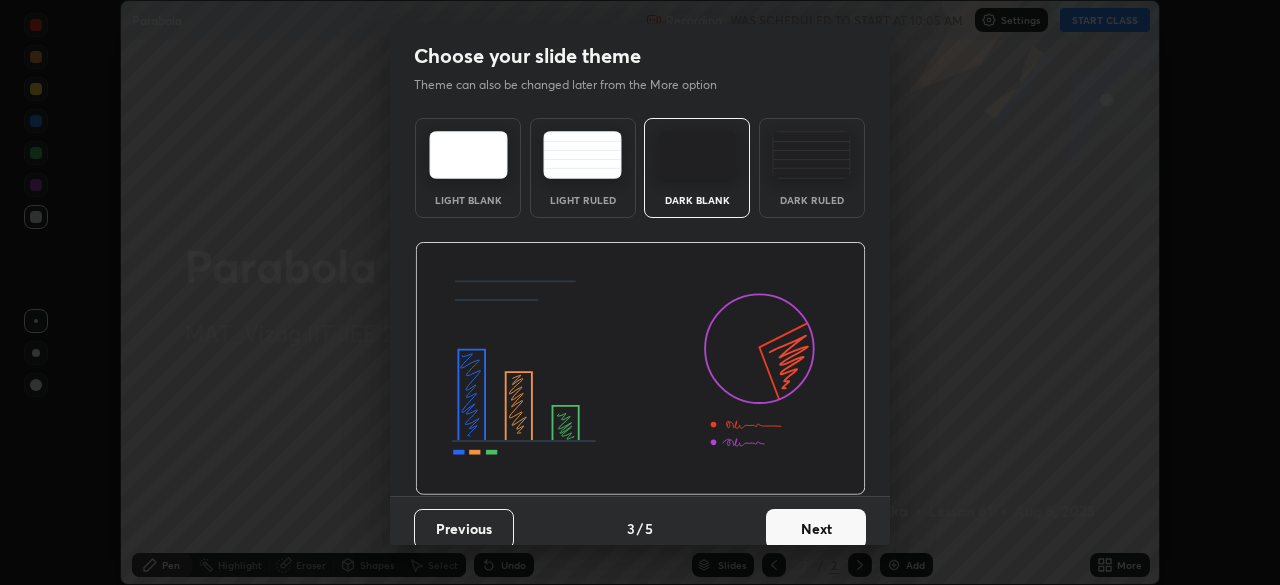 click on "Dark Ruled" at bounding box center (812, 168) 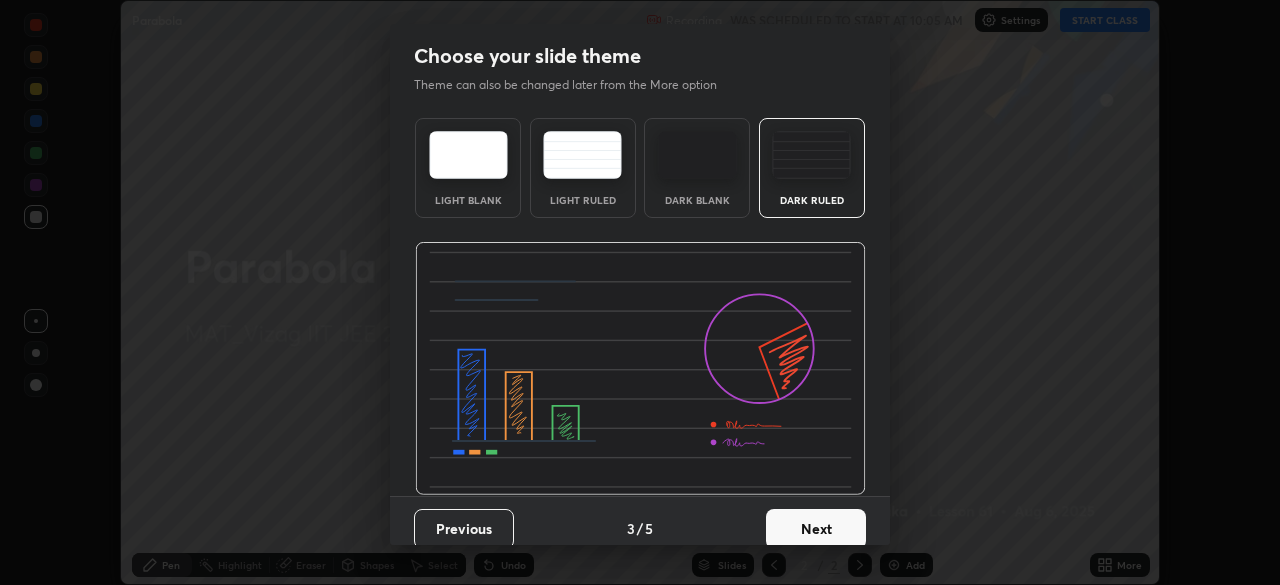 click on "Next" at bounding box center [816, 529] 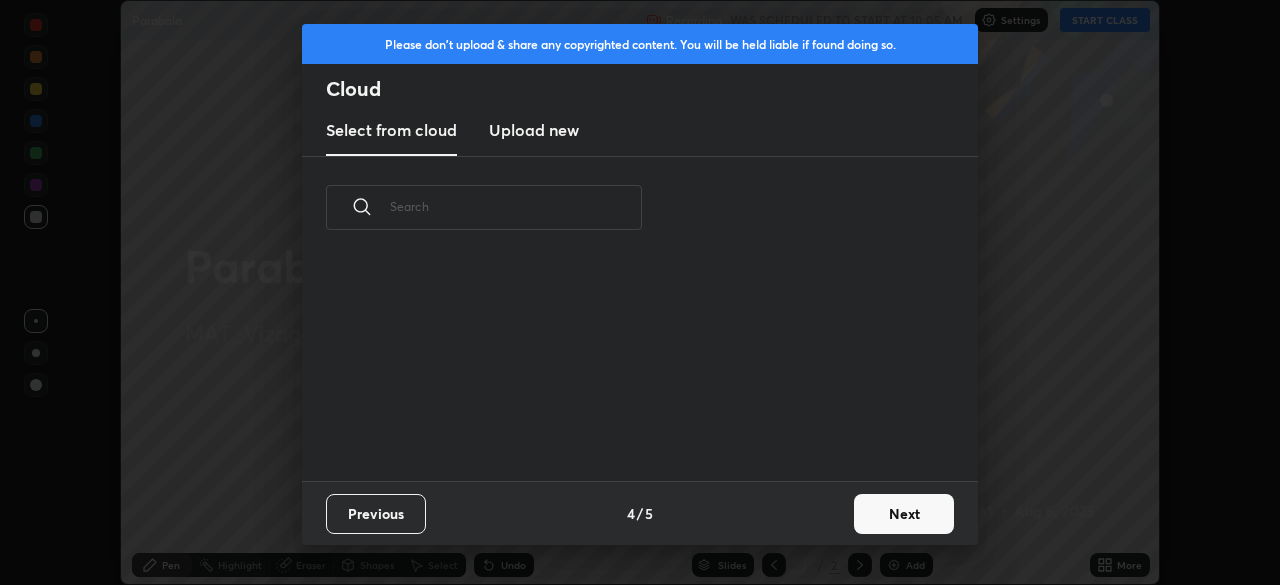 click on "Next" at bounding box center (904, 514) 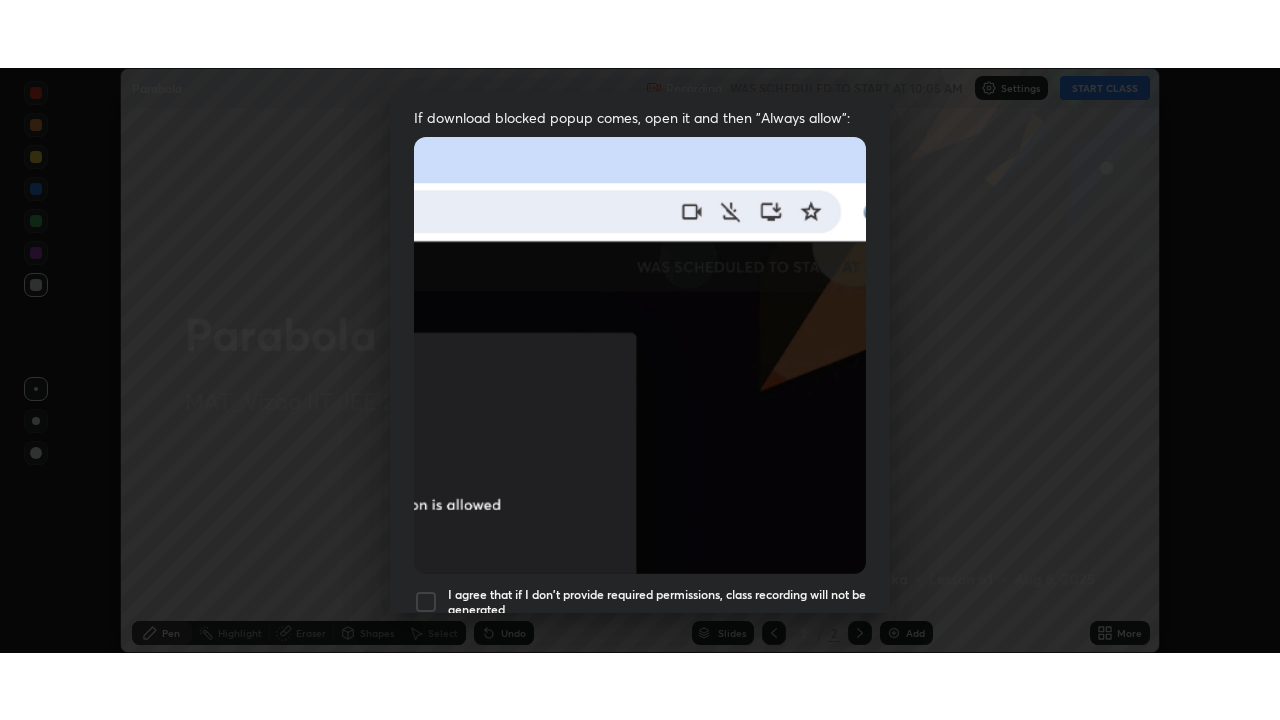 scroll, scrollTop: 479, scrollLeft: 0, axis: vertical 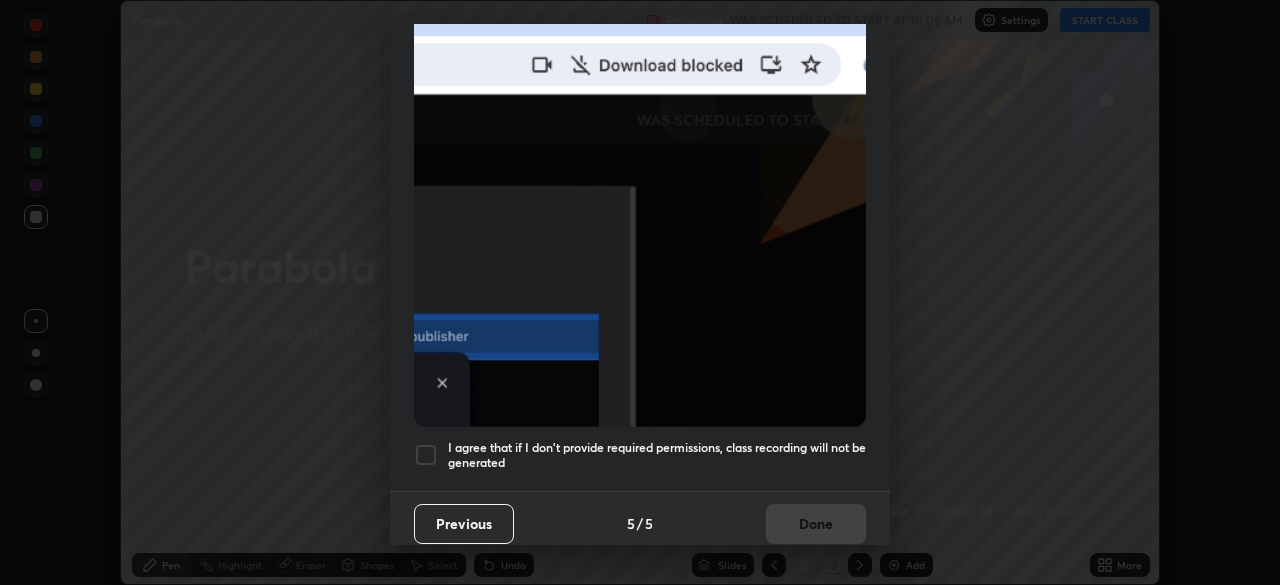 click on "Allow "Download multiple files" if prompted: If download blocked popup comes, open it and then "Always allow": I agree that if I don't provide required permissions, class recording will not be generated" at bounding box center [640, 70] 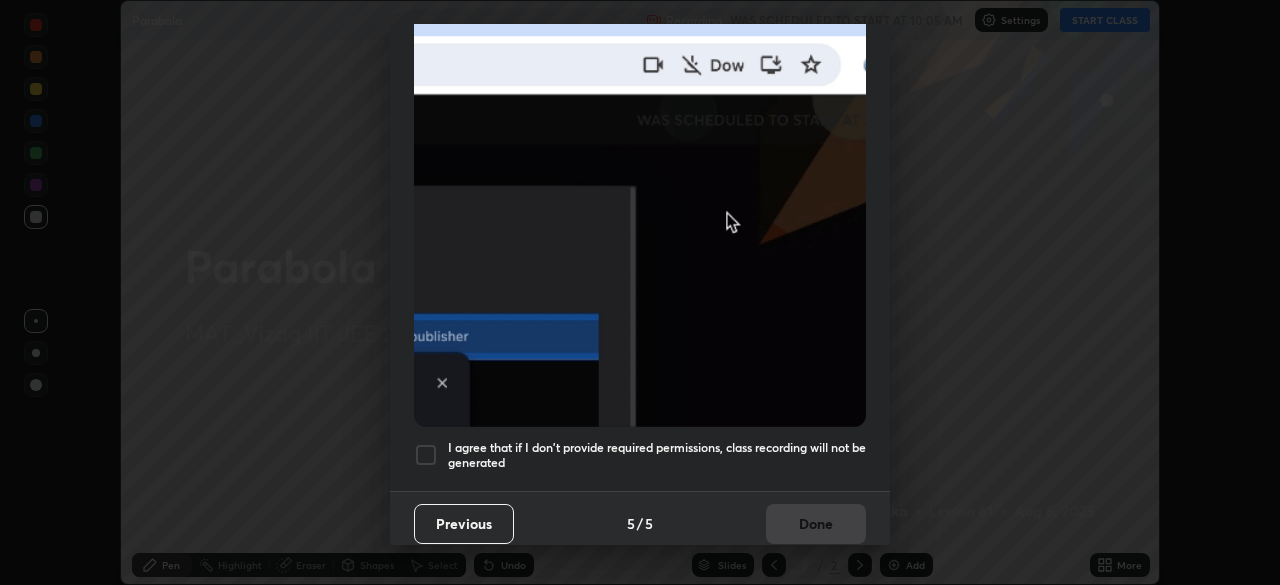 click on "I agree that if I don't provide required permissions, class recording will not be generated" at bounding box center (657, 455) 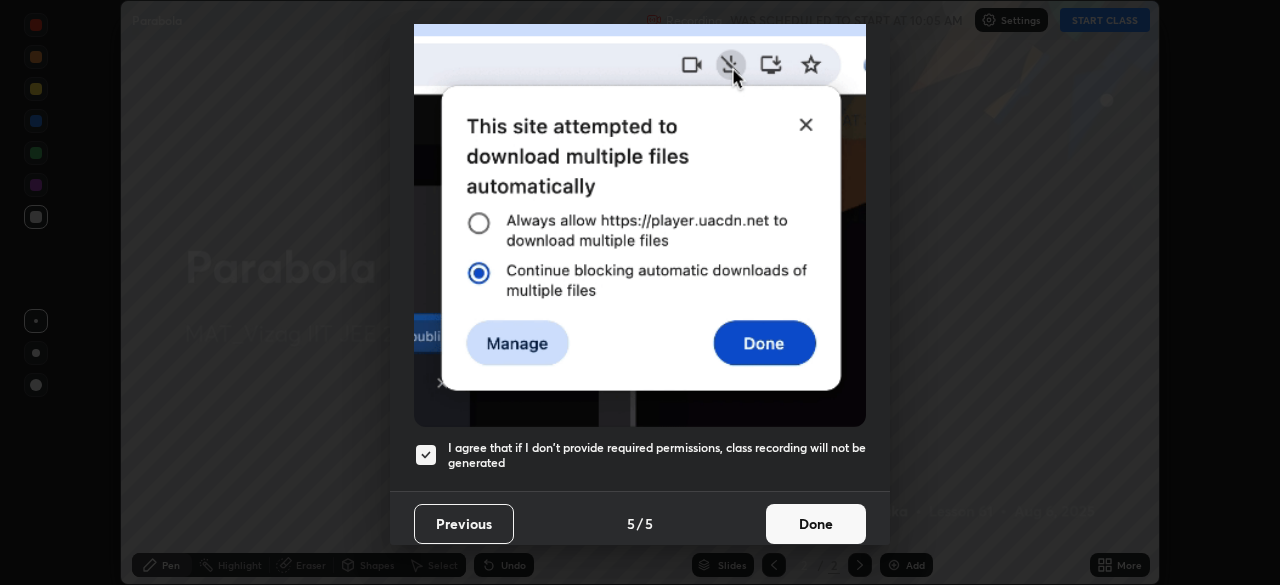 click on "Done" at bounding box center [816, 524] 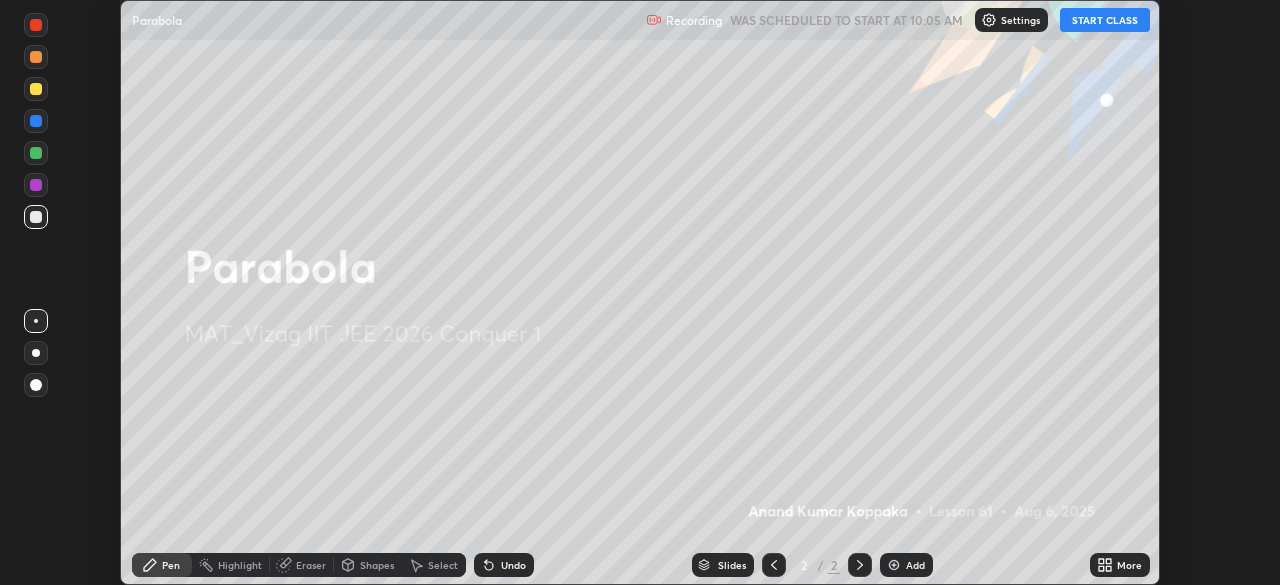 click on "START CLASS" at bounding box center (1105, 20) 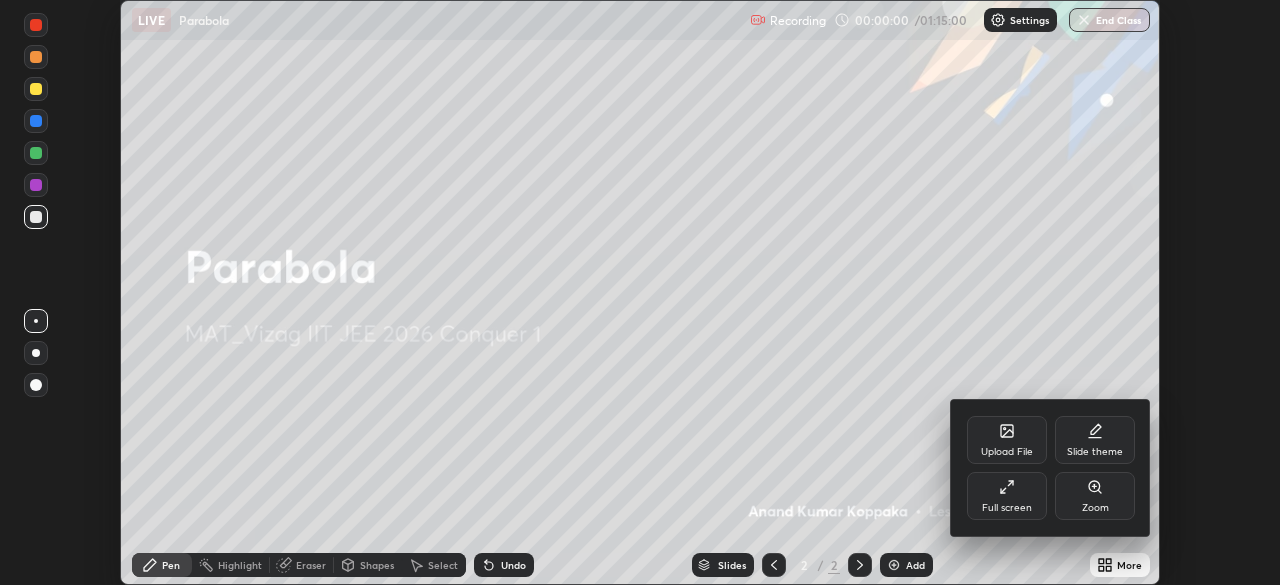 click 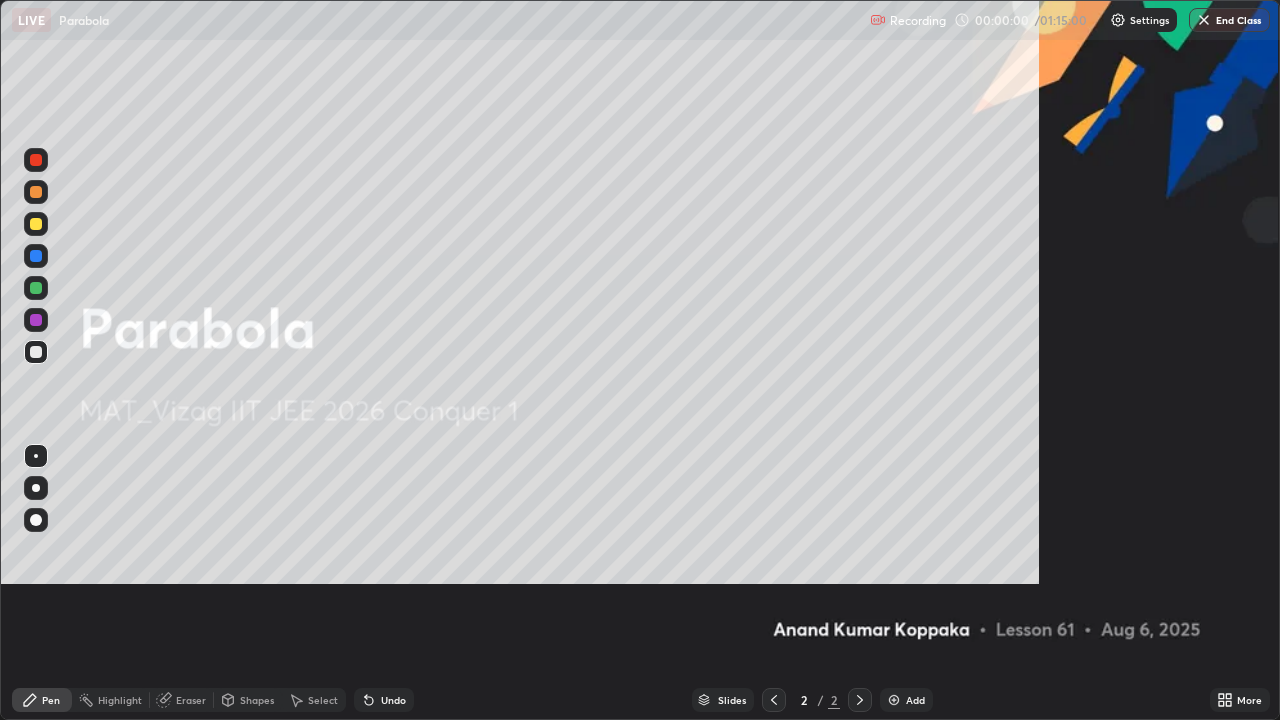 scroll, scrollTop: 99280, scrollLeft: 98720, axis: both 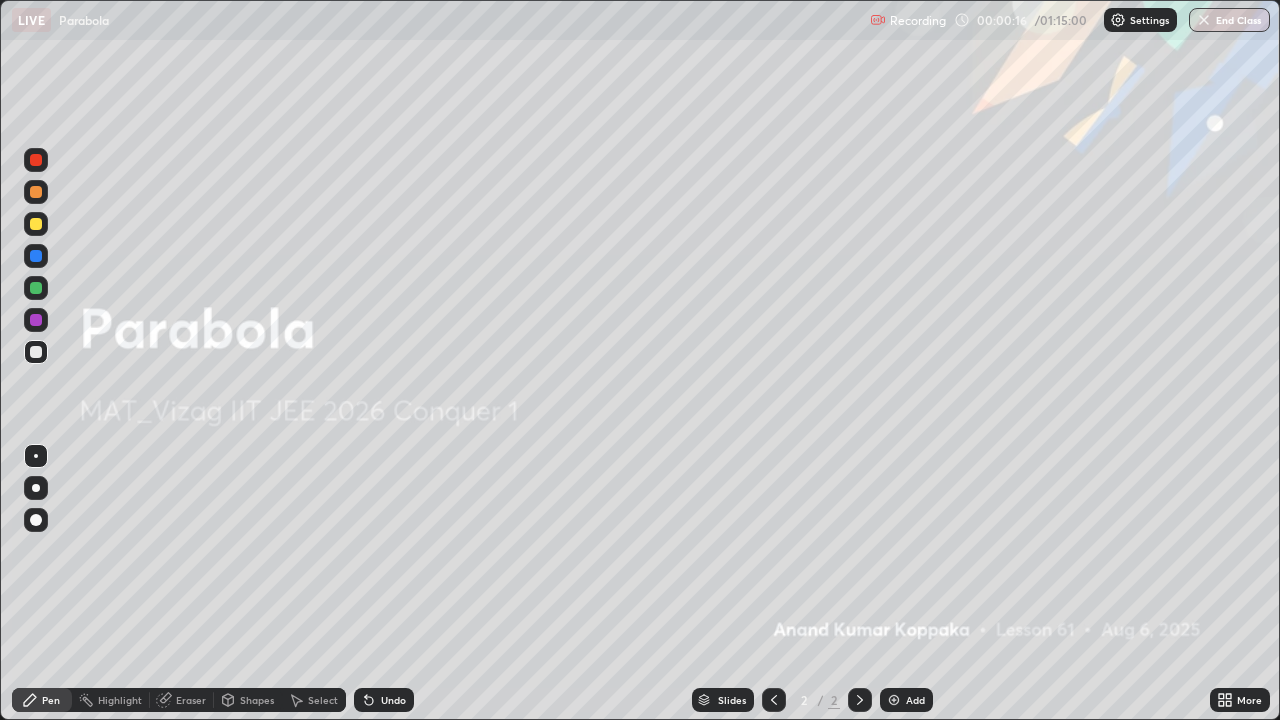 click on "Add" at bounding box center (915, 700) 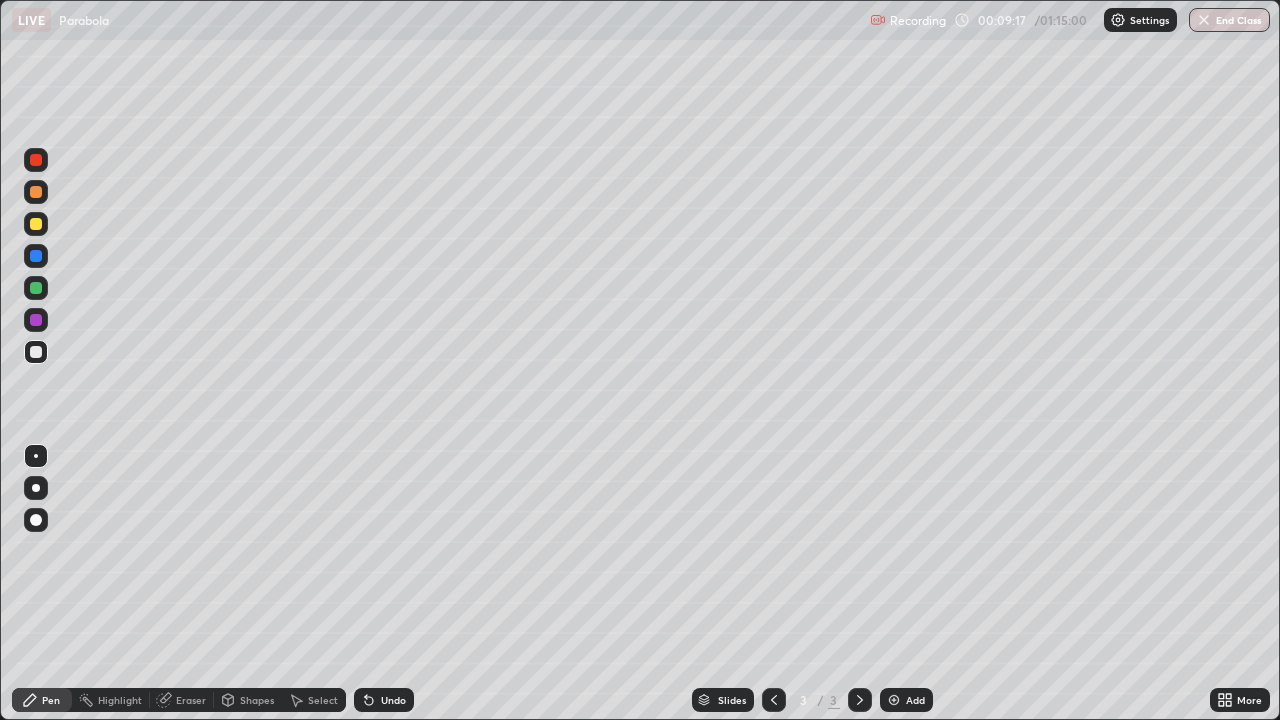 click at bounding box center (36, 224) 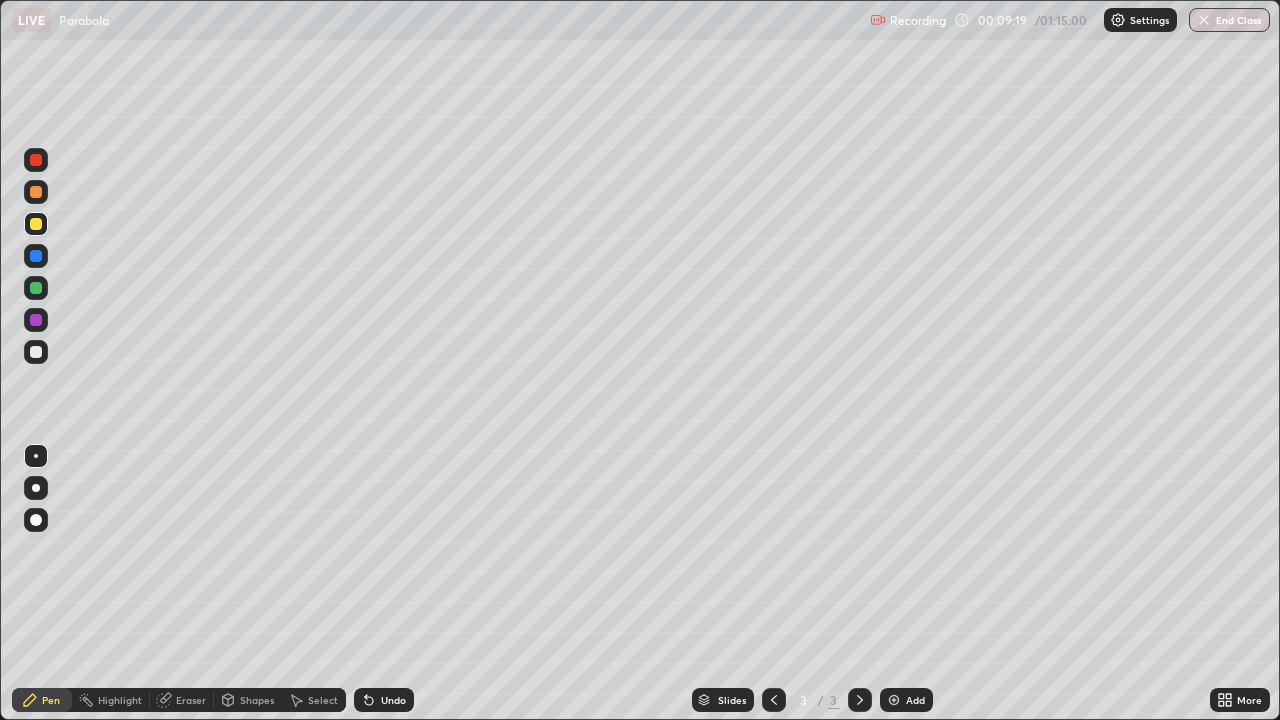 click at bounding box center [36, 488] 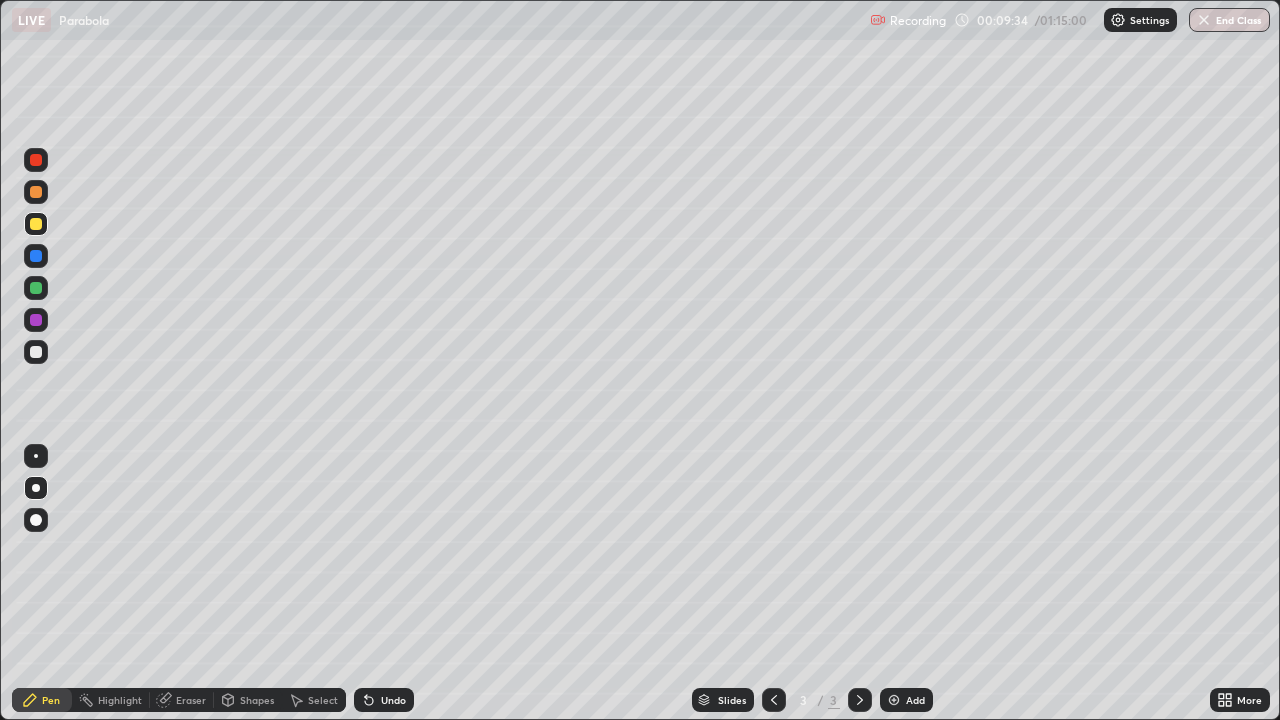 click at bounding box center [36, 352] 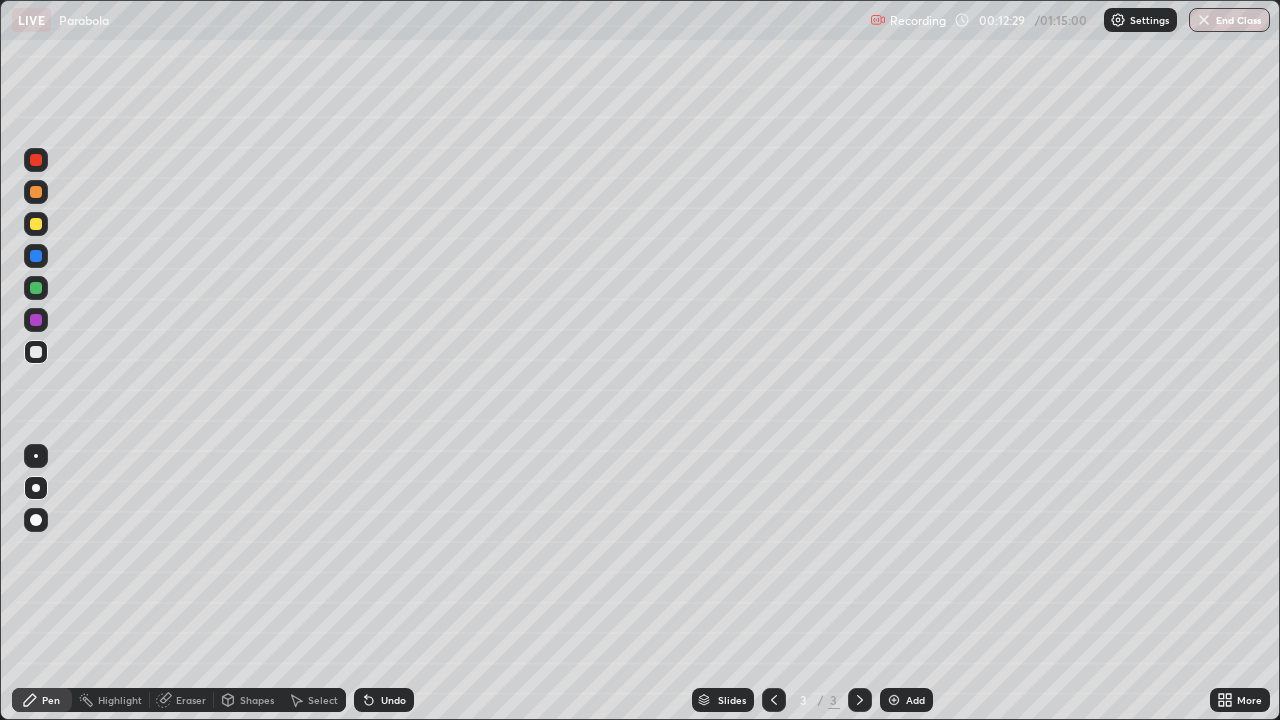 click at bounding box center [36, 288] 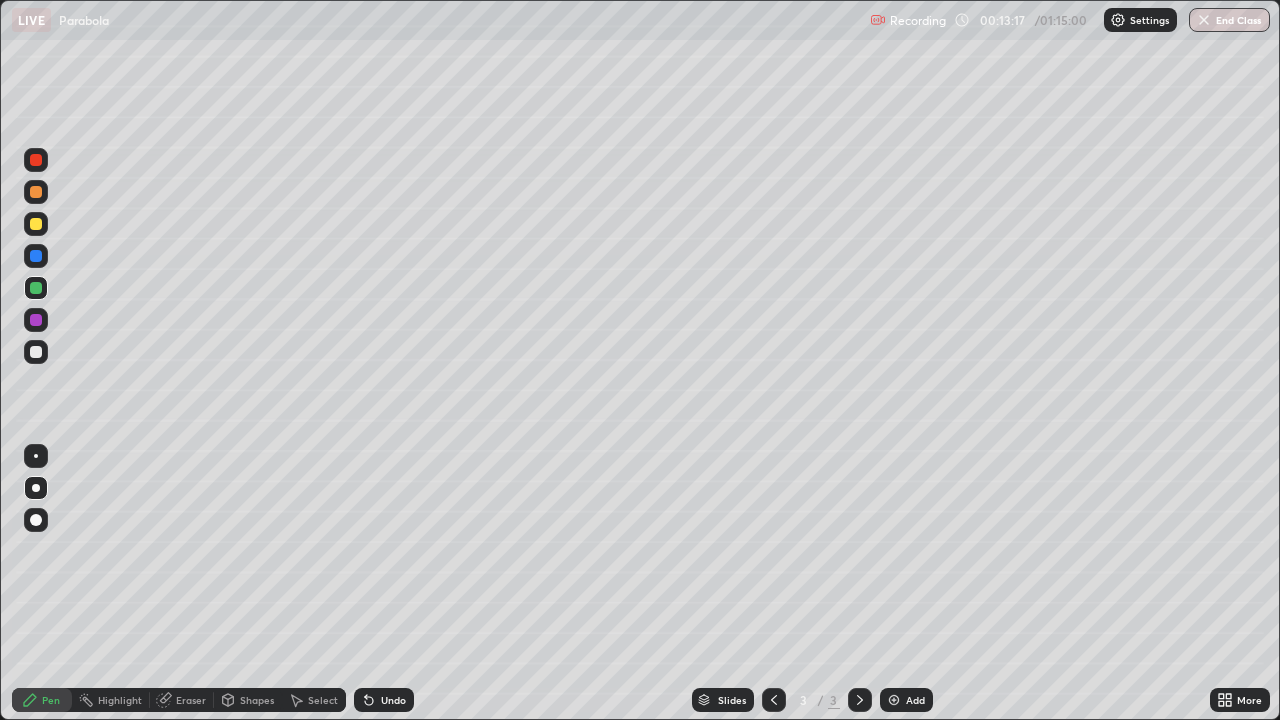 click at bounding box center (36, 352) 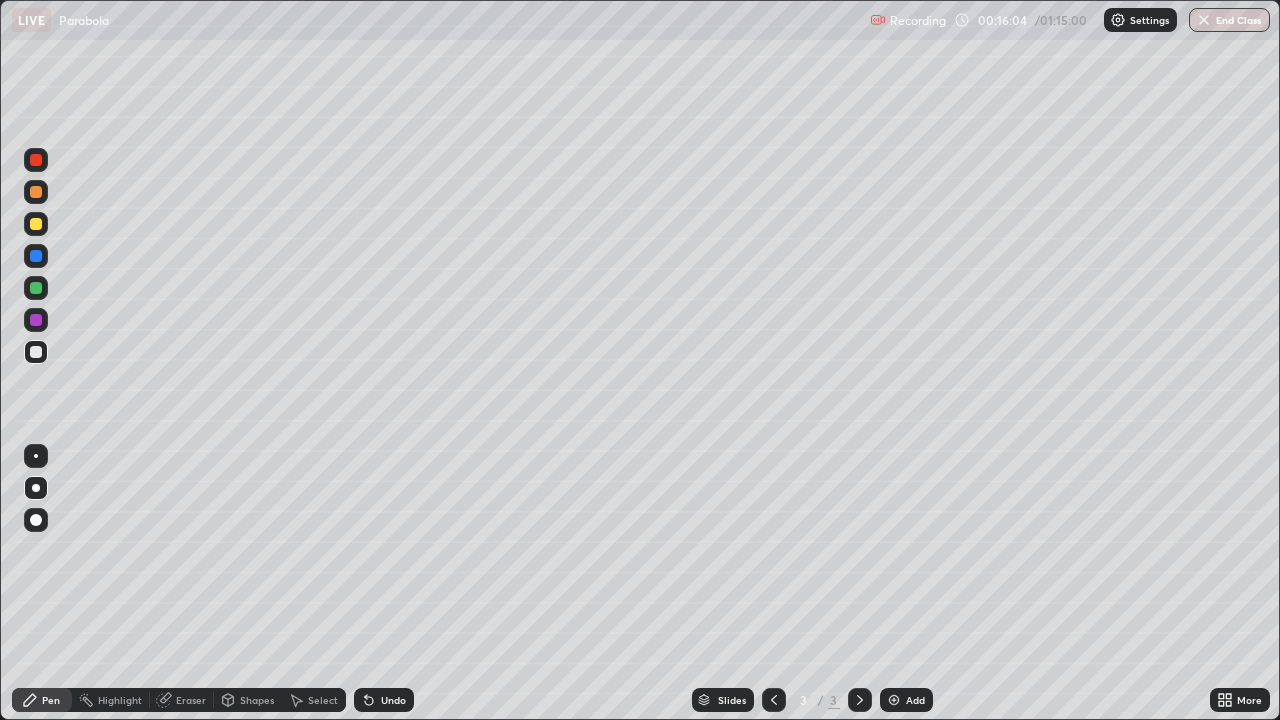click on "Undo" at bounding box center (393, 700) 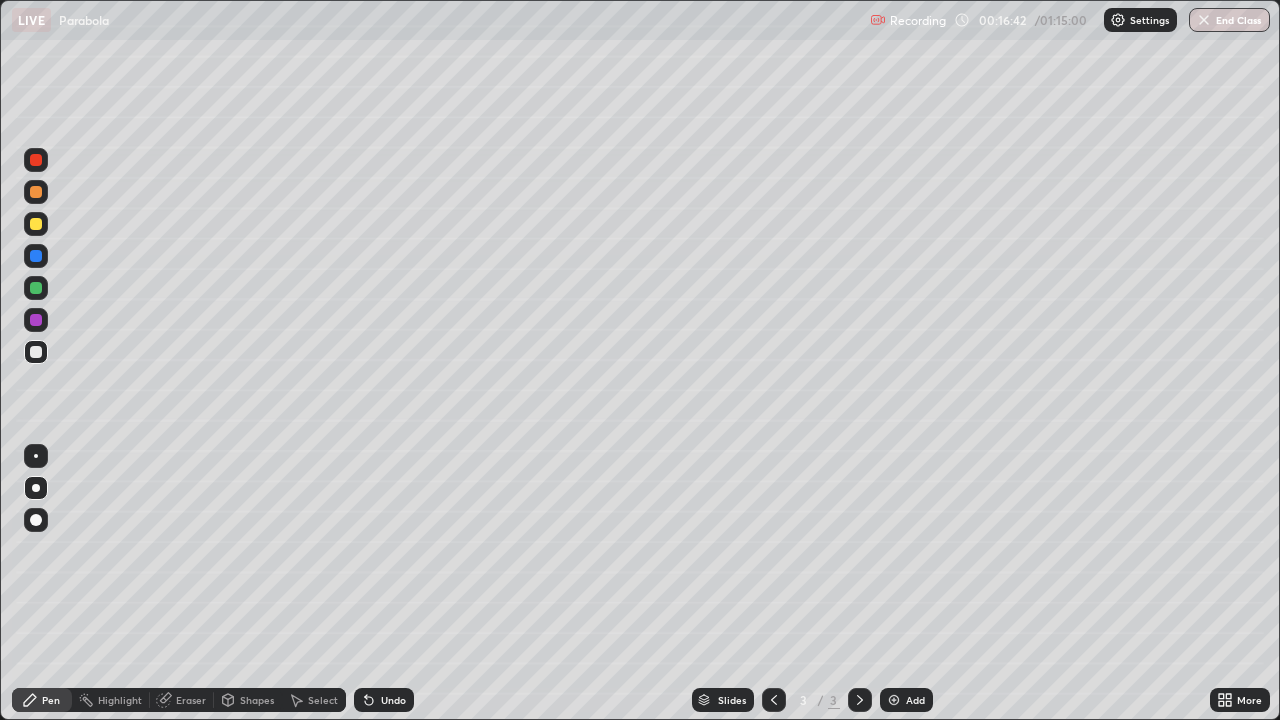 click on "Undo" at bounding box center (384, 700) 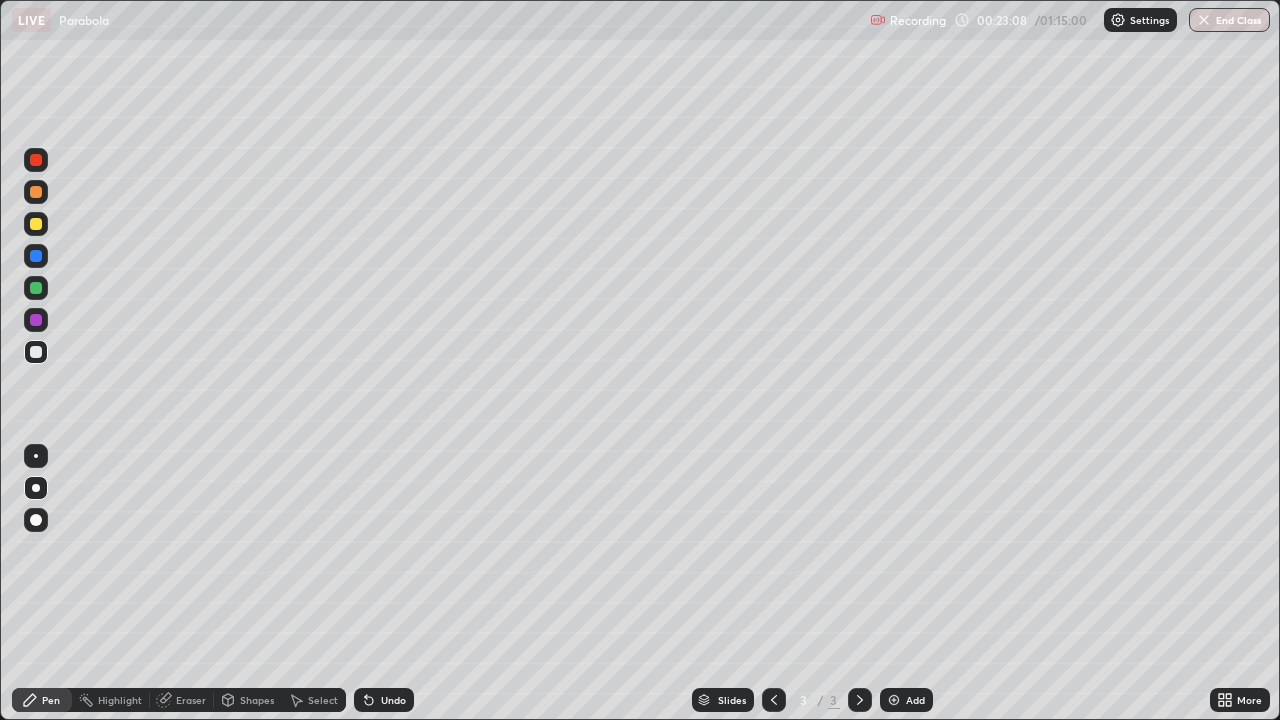 click on "Add" at bounding box center (915, 700) 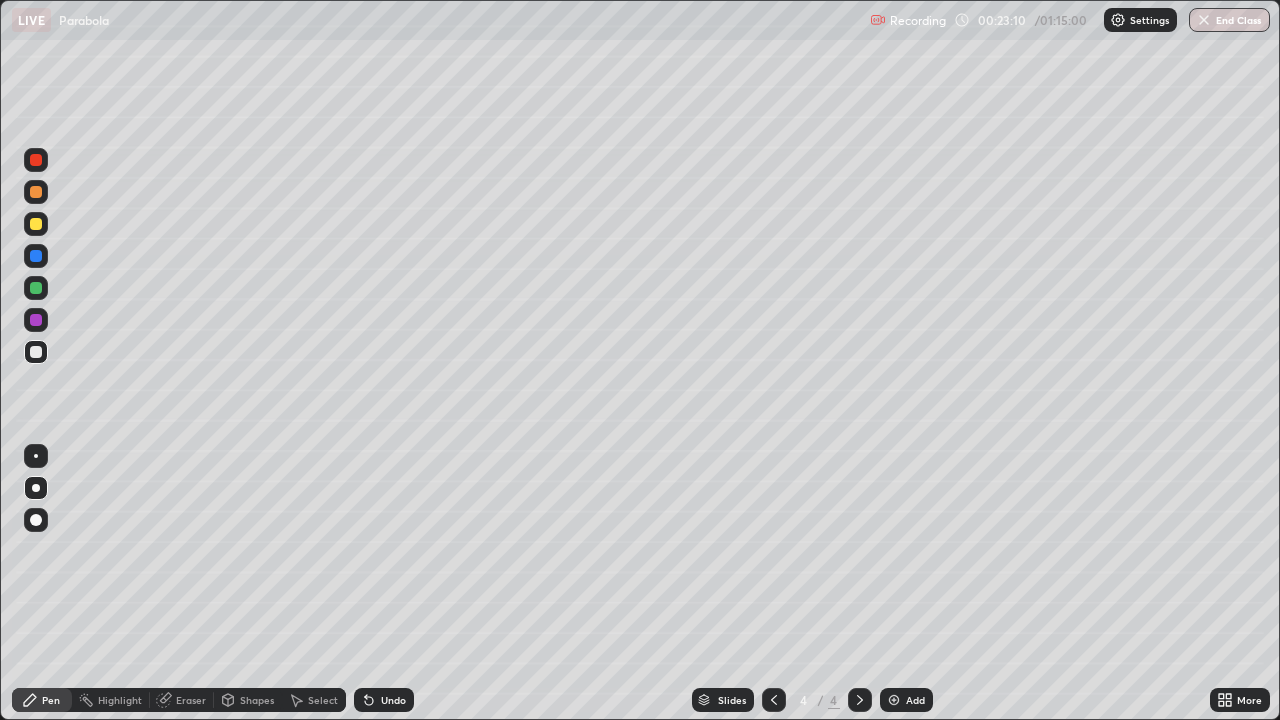 click at bounding box center [36, 224] 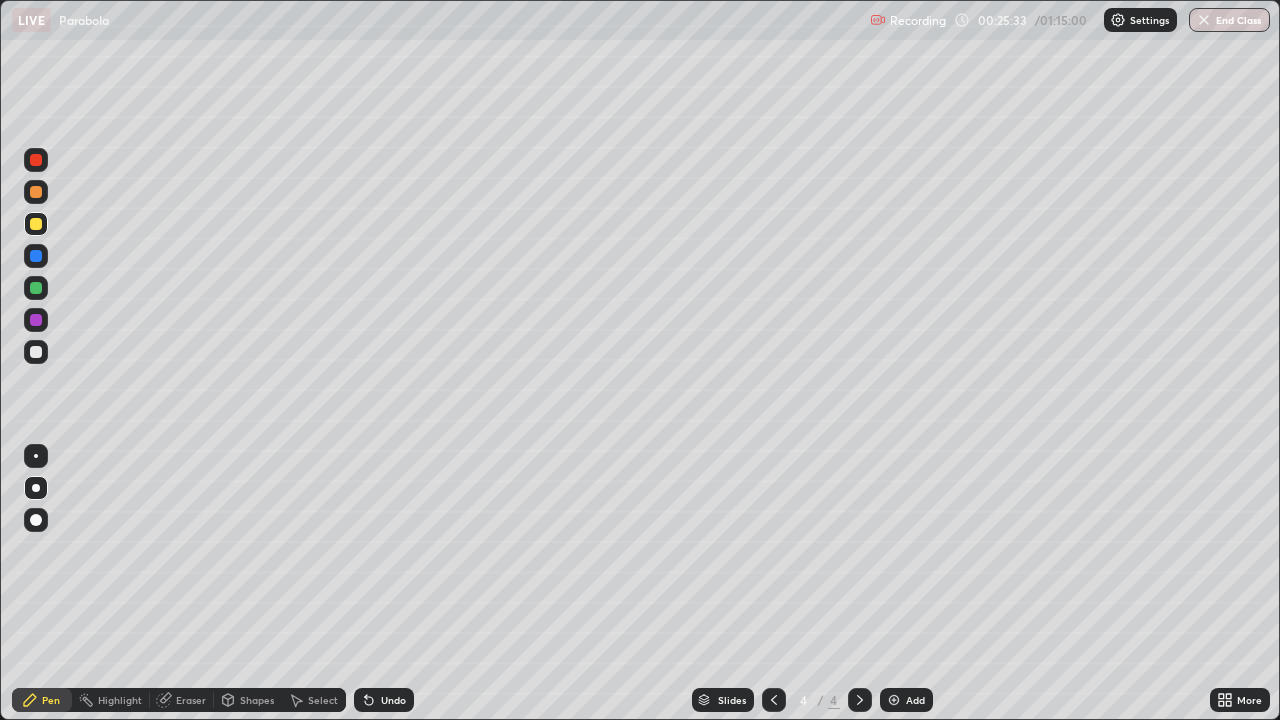 click at bounding box center (36, 352) 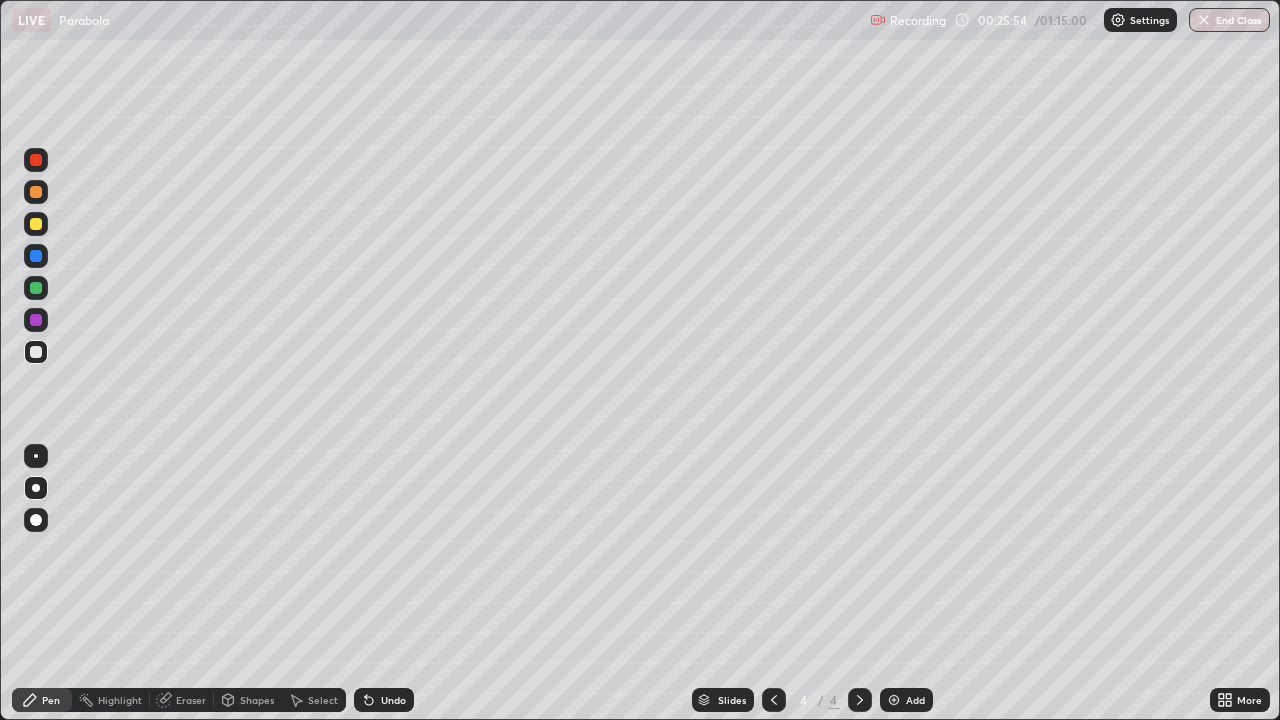 click at bounding box center (36, 288) 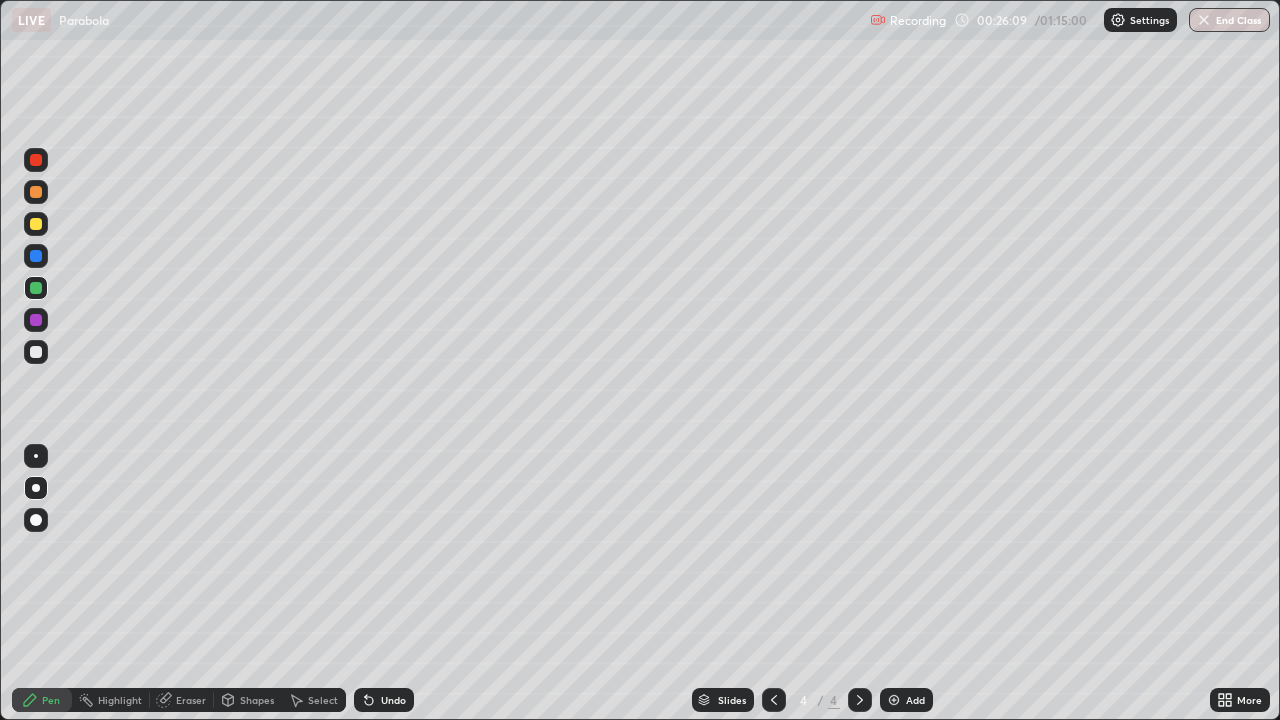 click at bounding box center [36, 352] 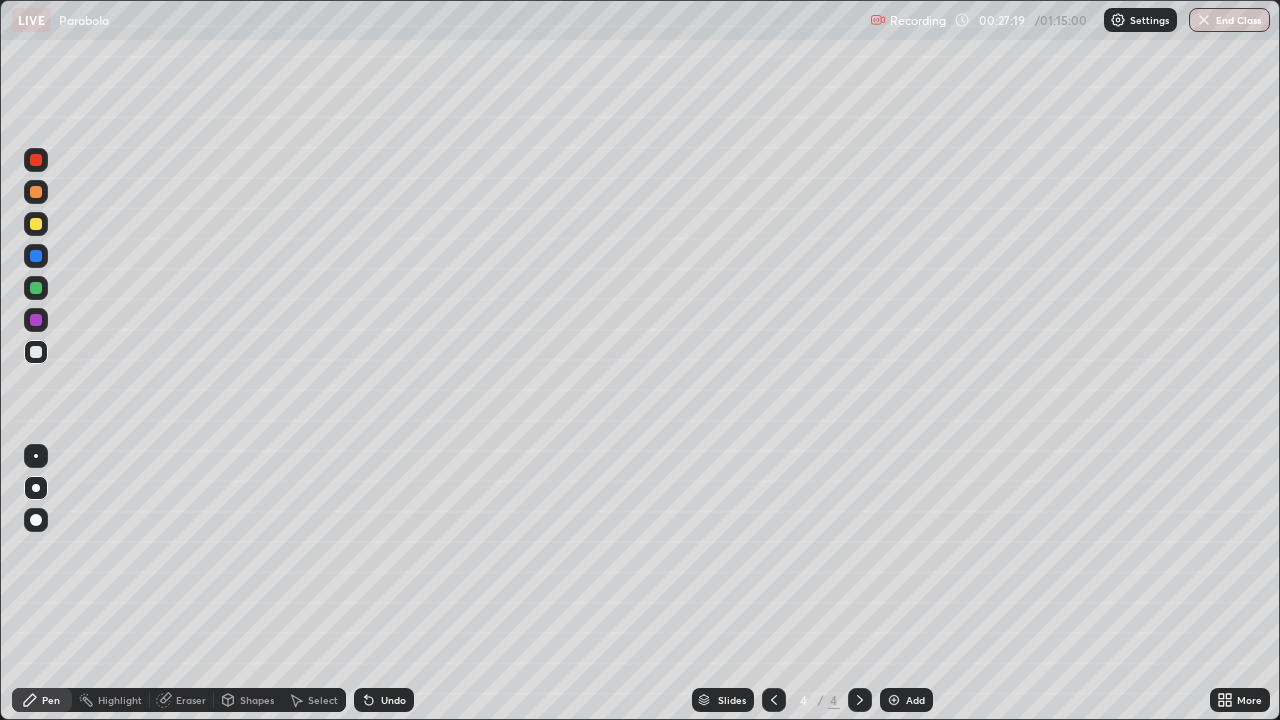 click on "Undo" at bounding box center [393, 700] 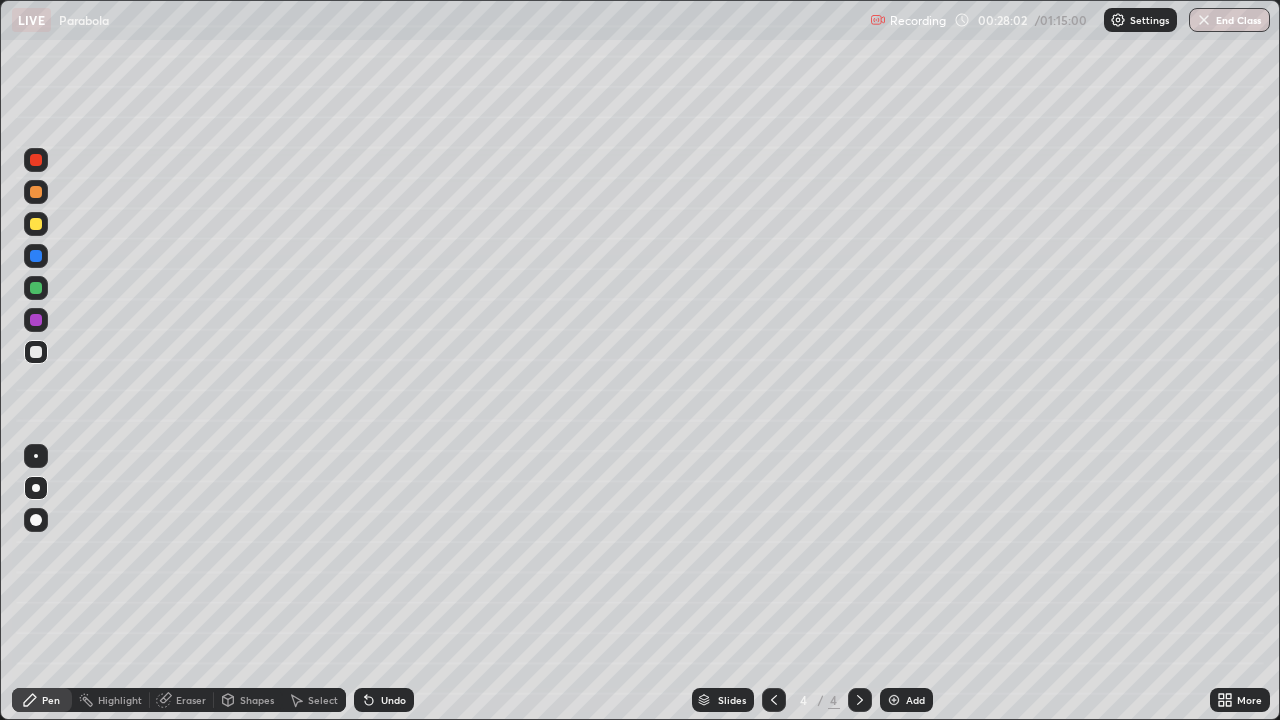 click on "Undo" at bounding box center (393, 700) 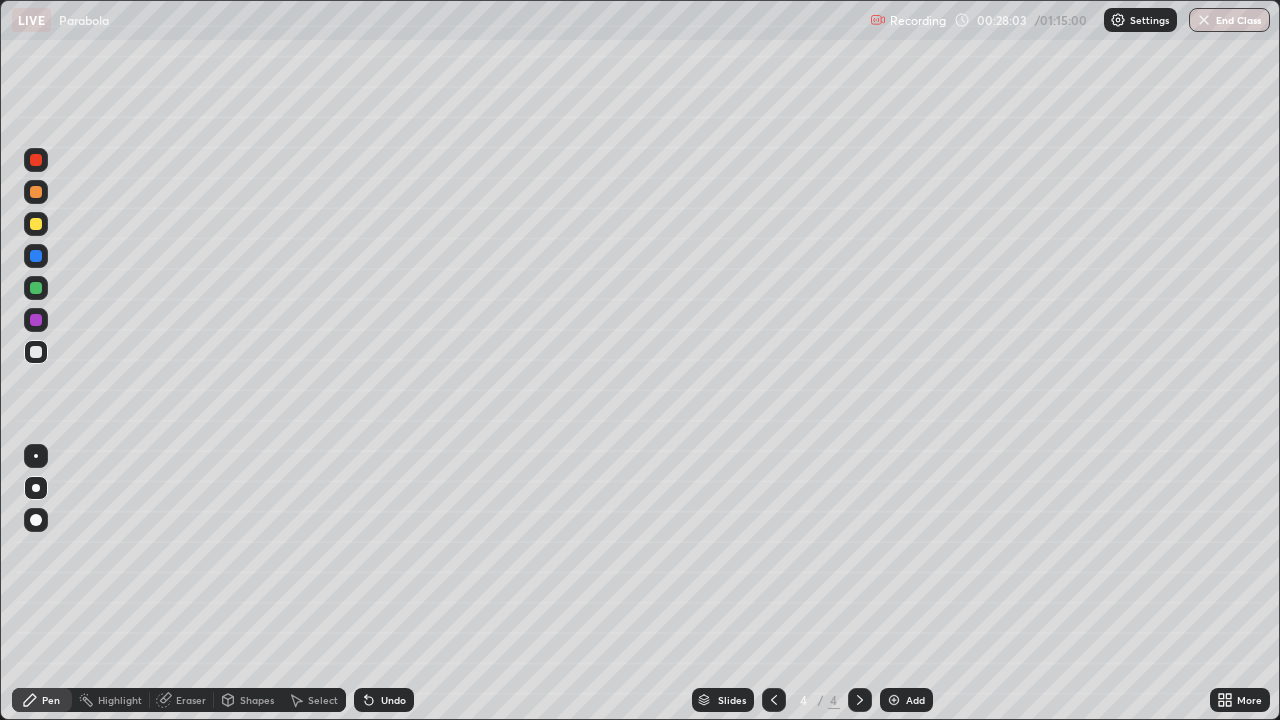 click on "Undo" at bounding box center (384, 700) 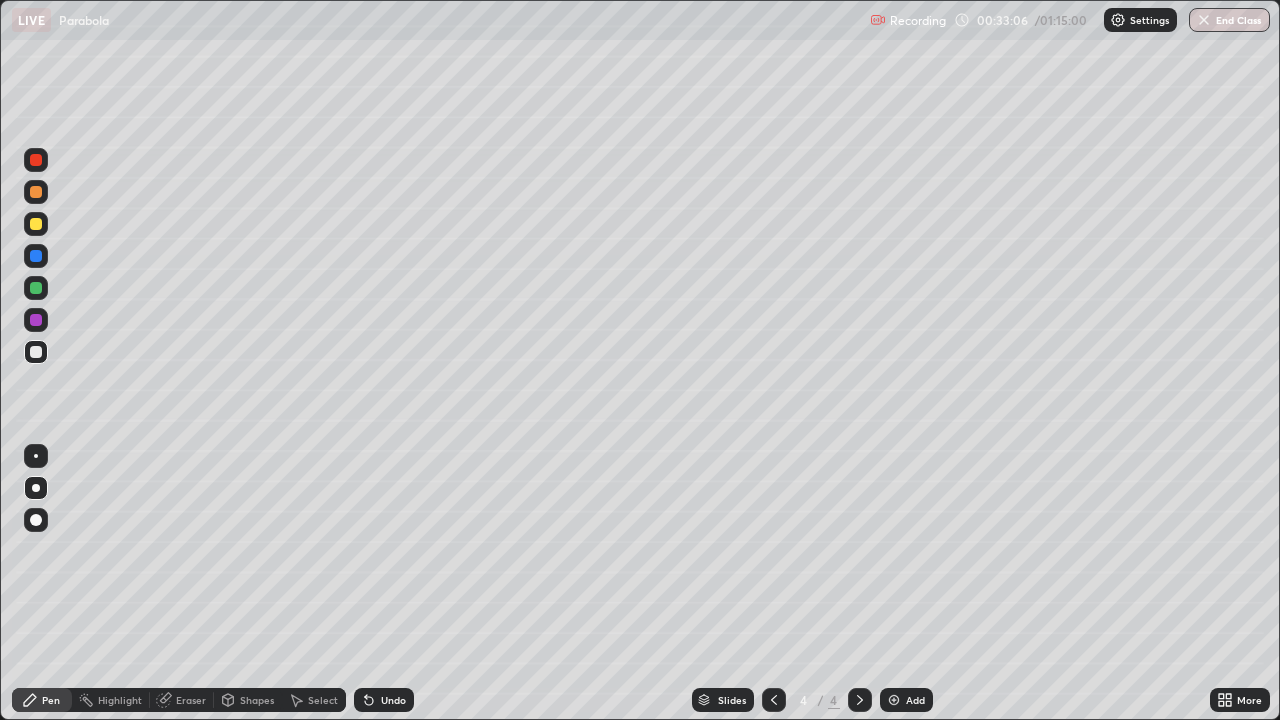 click at bounding box center [894, 700] 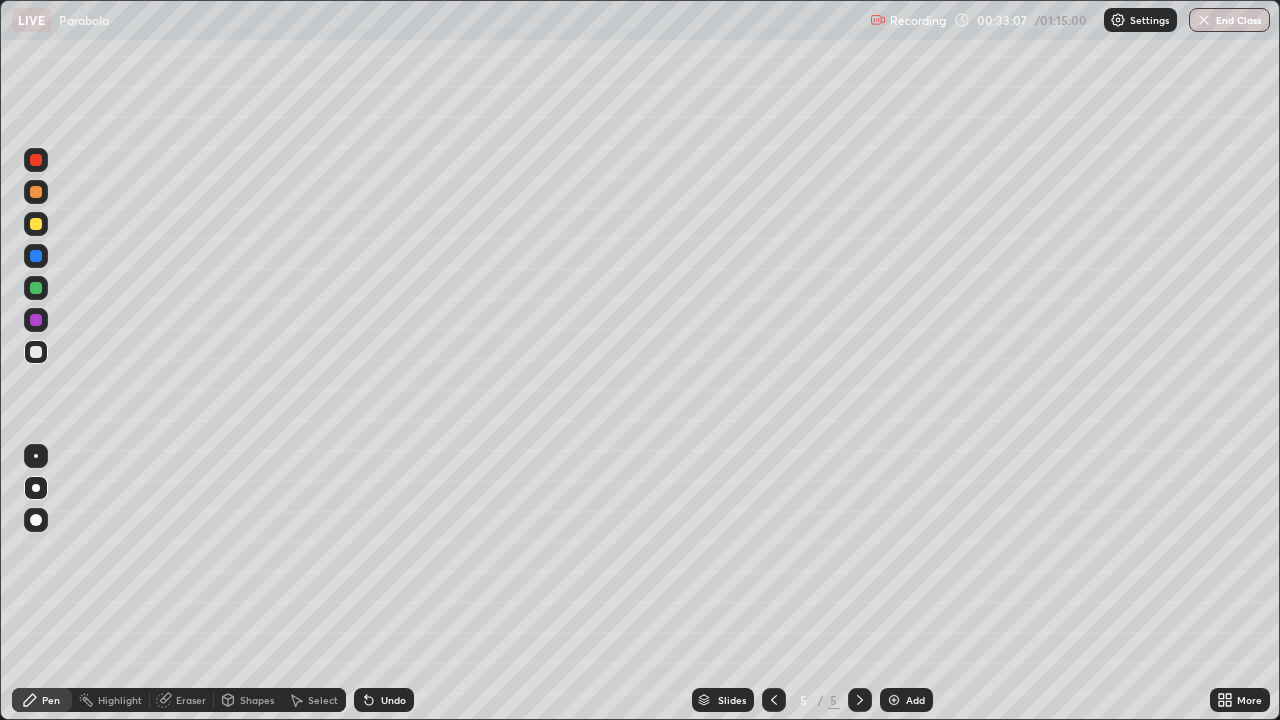 click at bounding box center (36, 224) 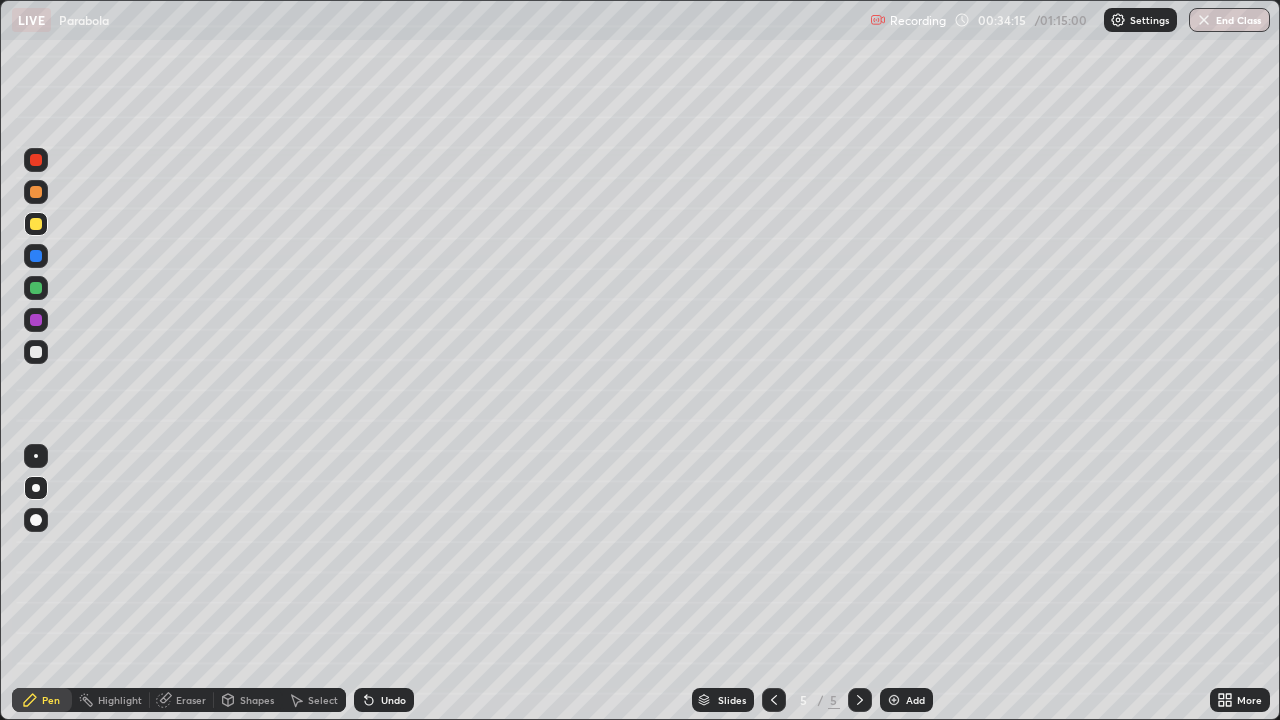 click at bounding box center [36, 352] 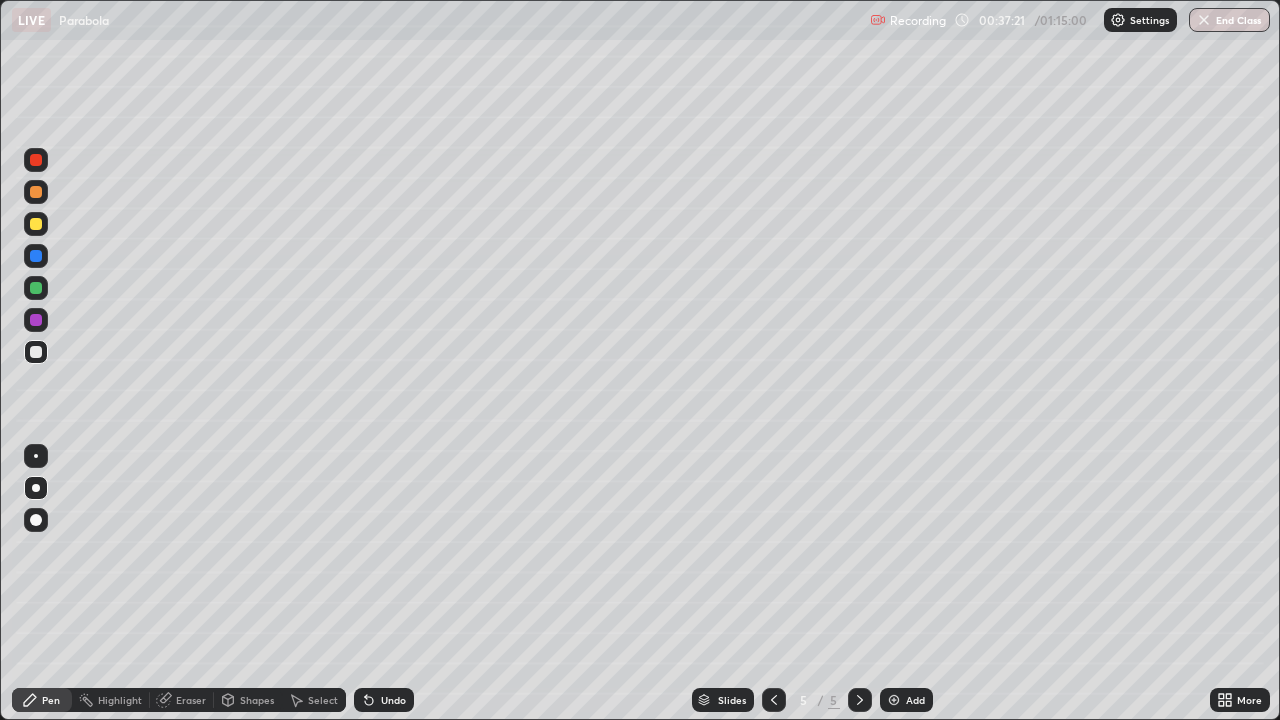 click on "Add" at bounding box center (906, 700) 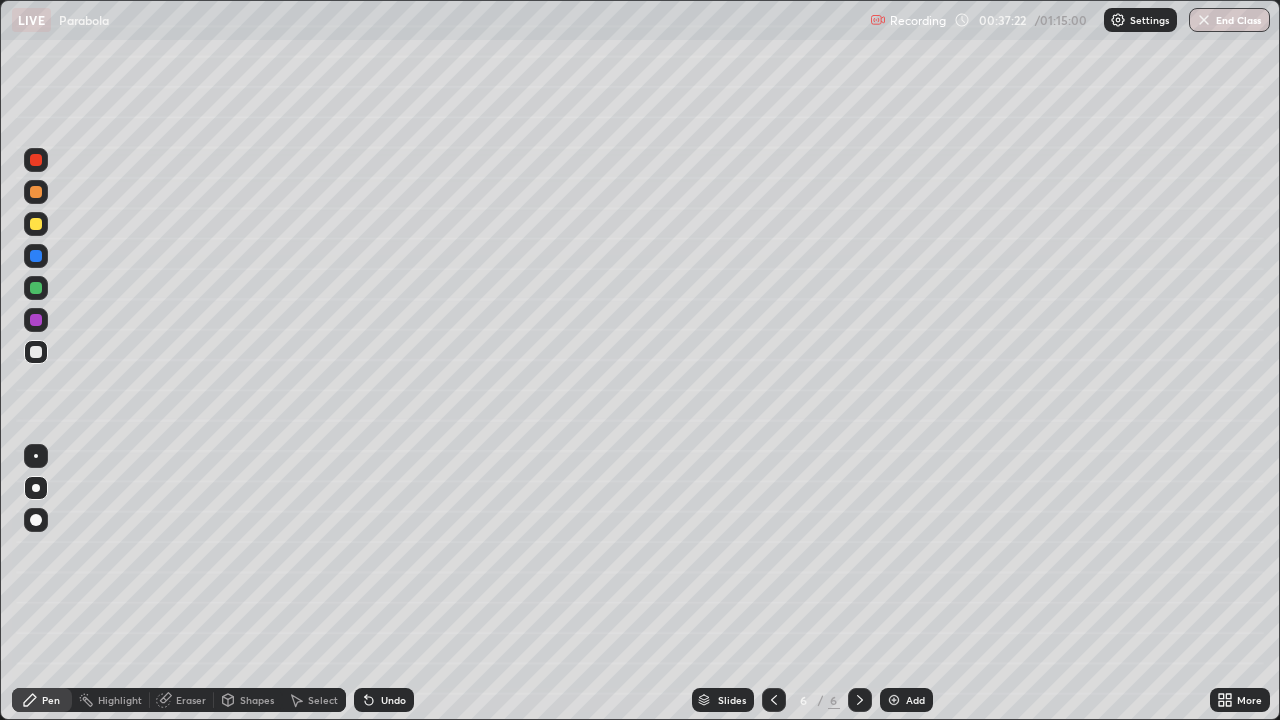 click at bounding box center [36, 224] 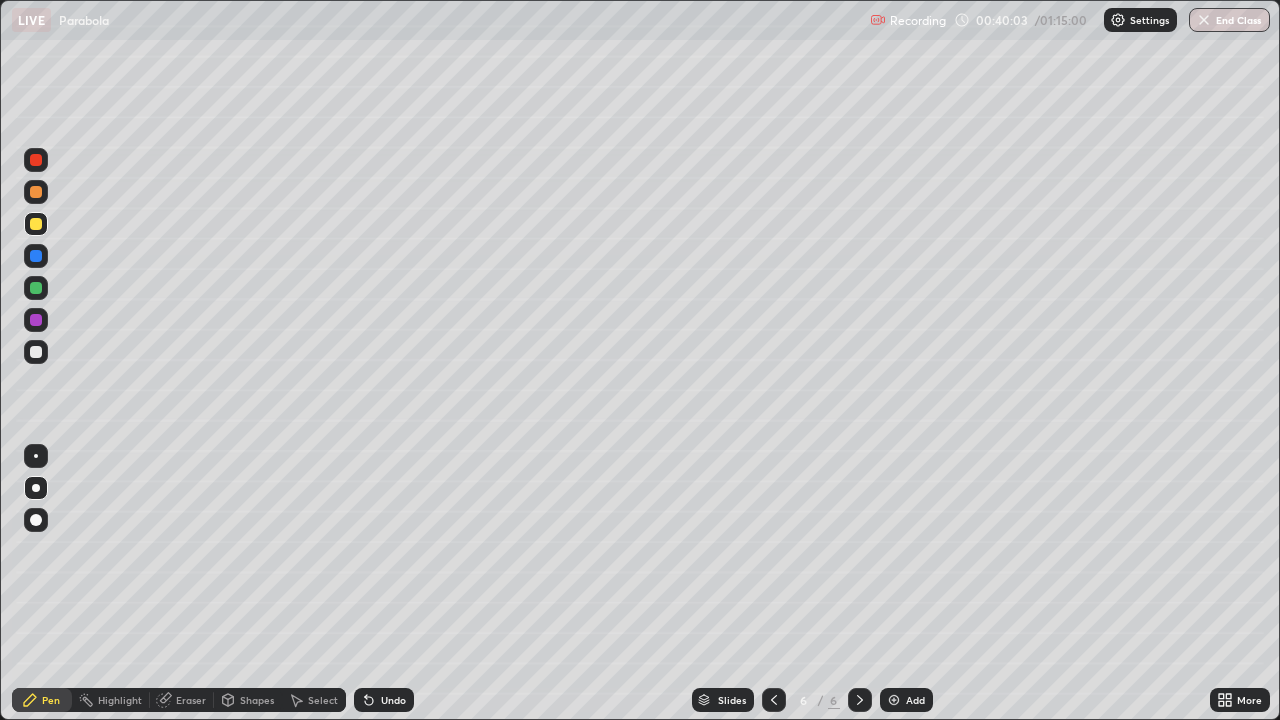 click at bounding box center [36, 352] 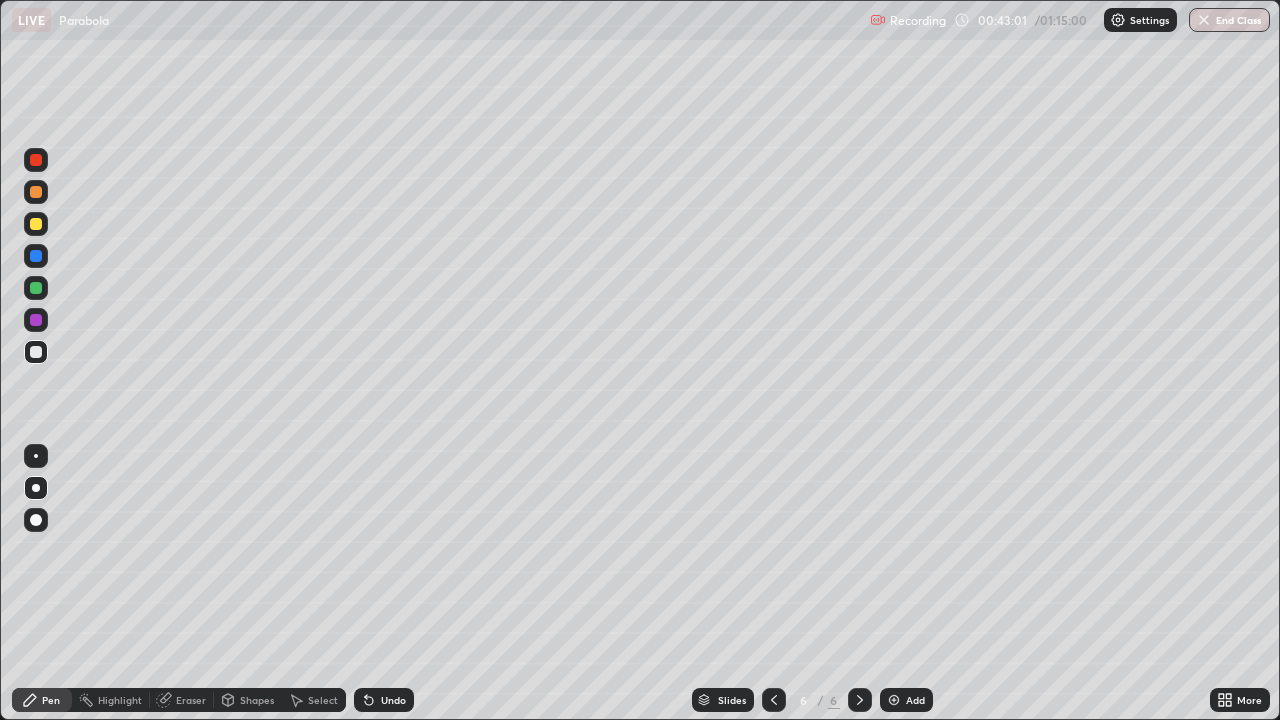 click at bounding box center [894, 700] 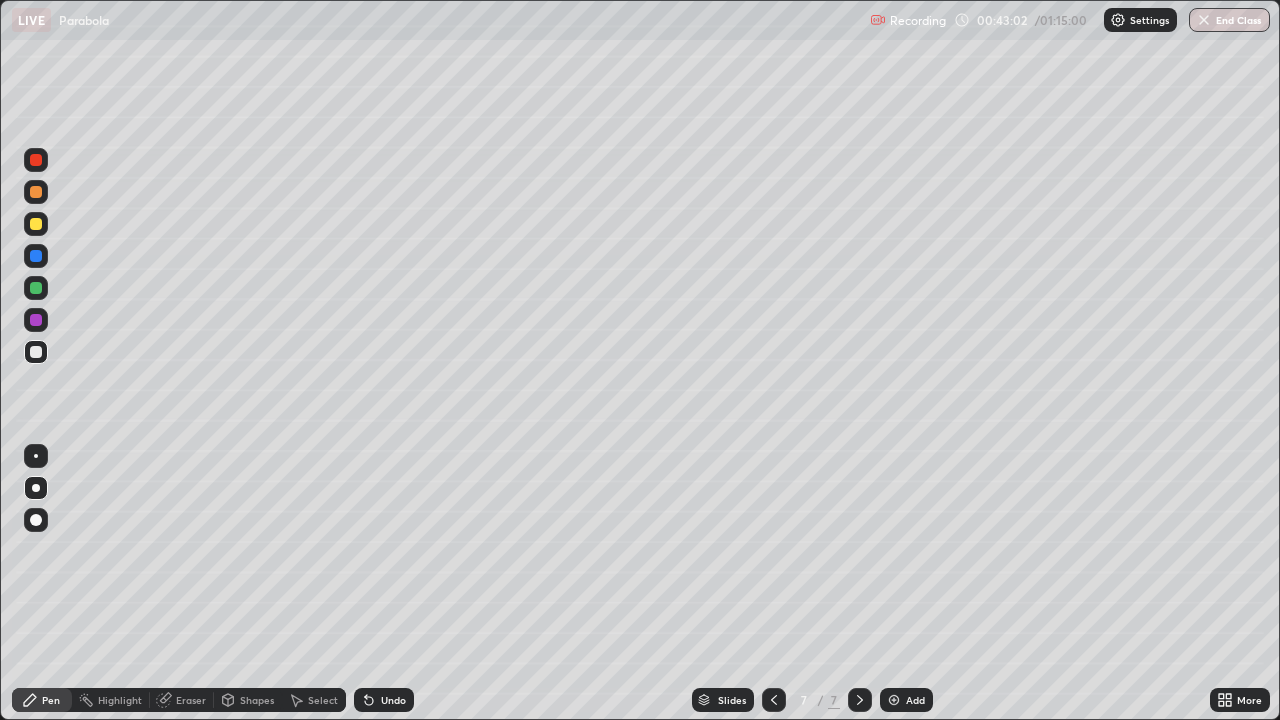 click at bounding box center (36, 224) 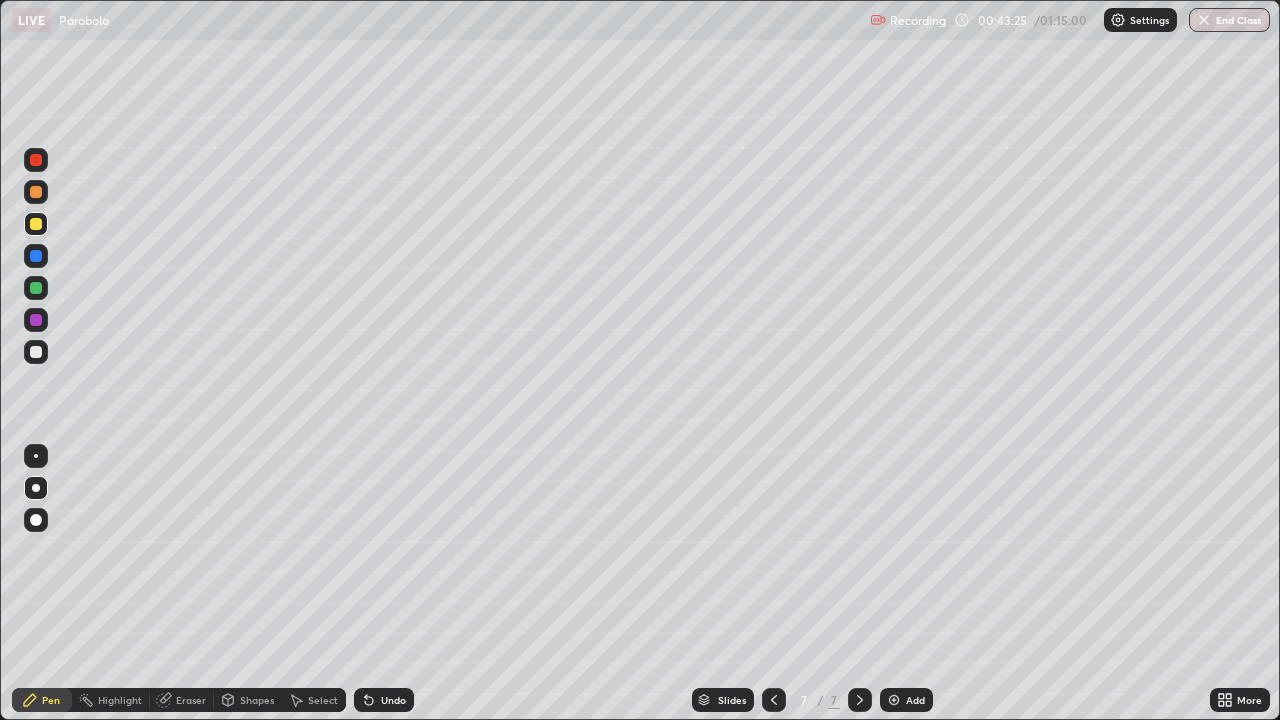 click on "Highlight" at bounding box center (120, 700) 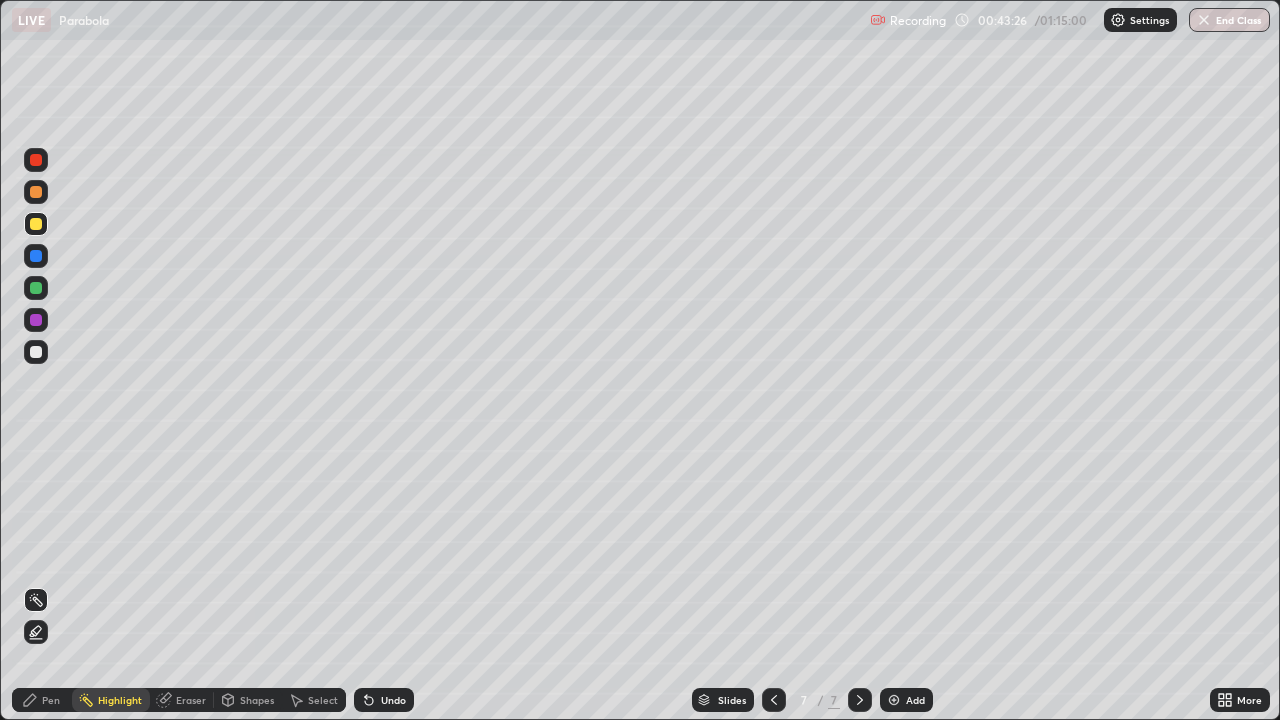 click on "Eraser" at bounding box center [191, 700] 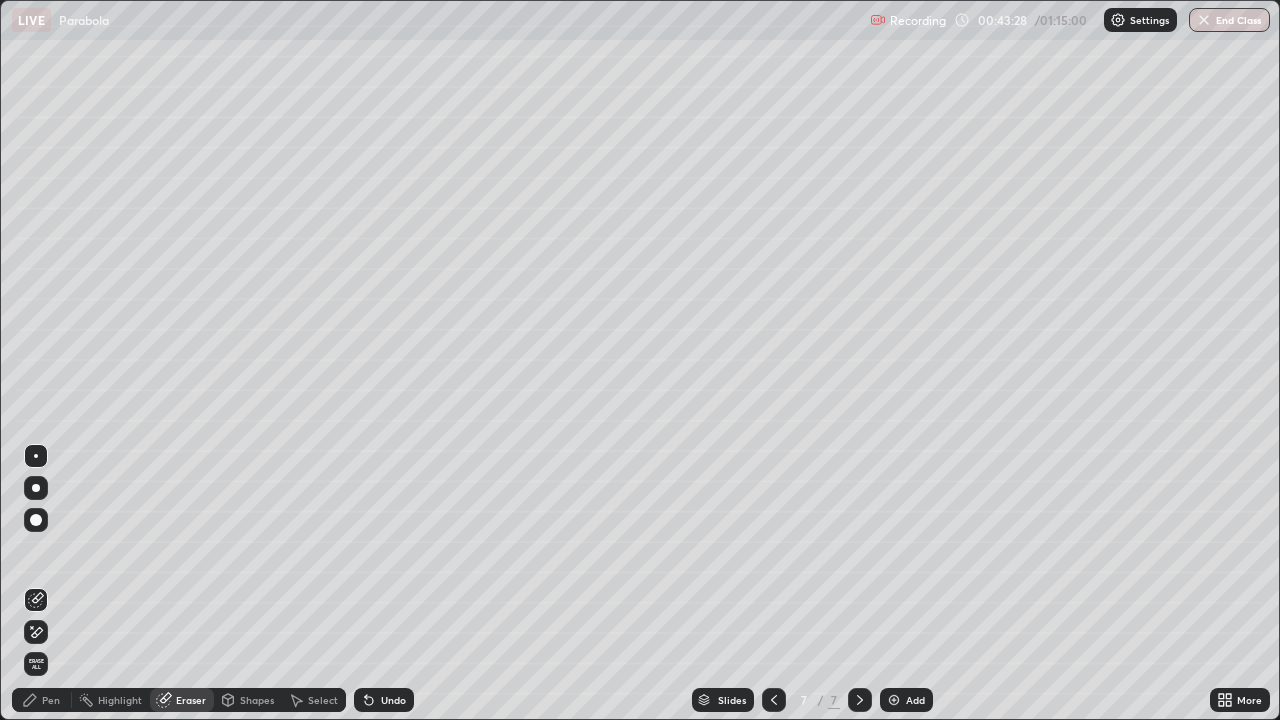 click on "Pen" at bounding box center [42, 700] 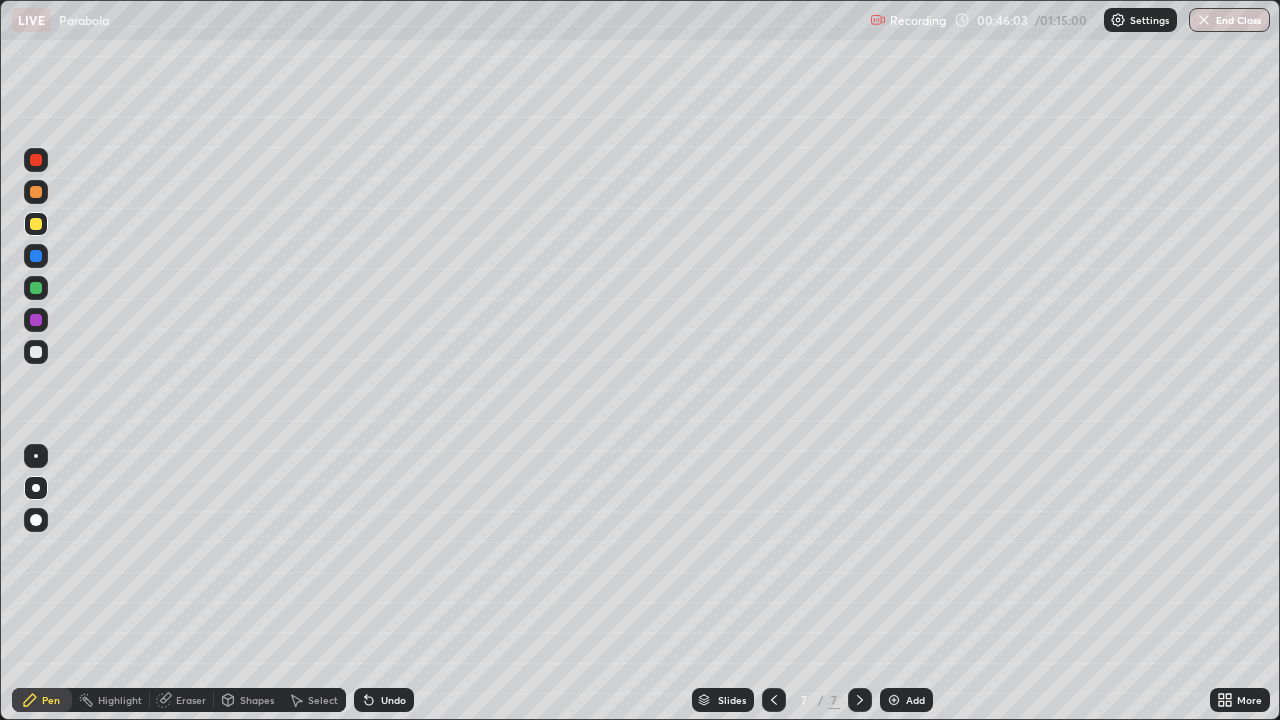 click at bounding box center [36, 352] 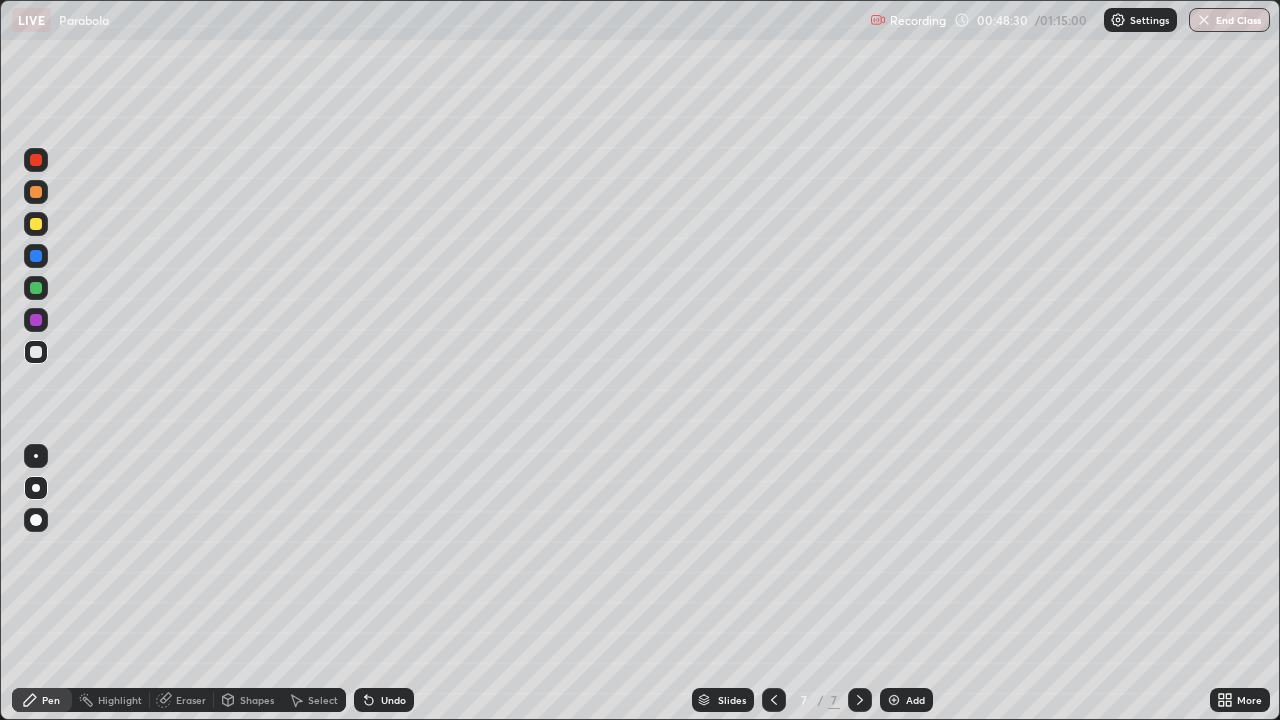 click on "Undo" at bounding box center (393, 700) 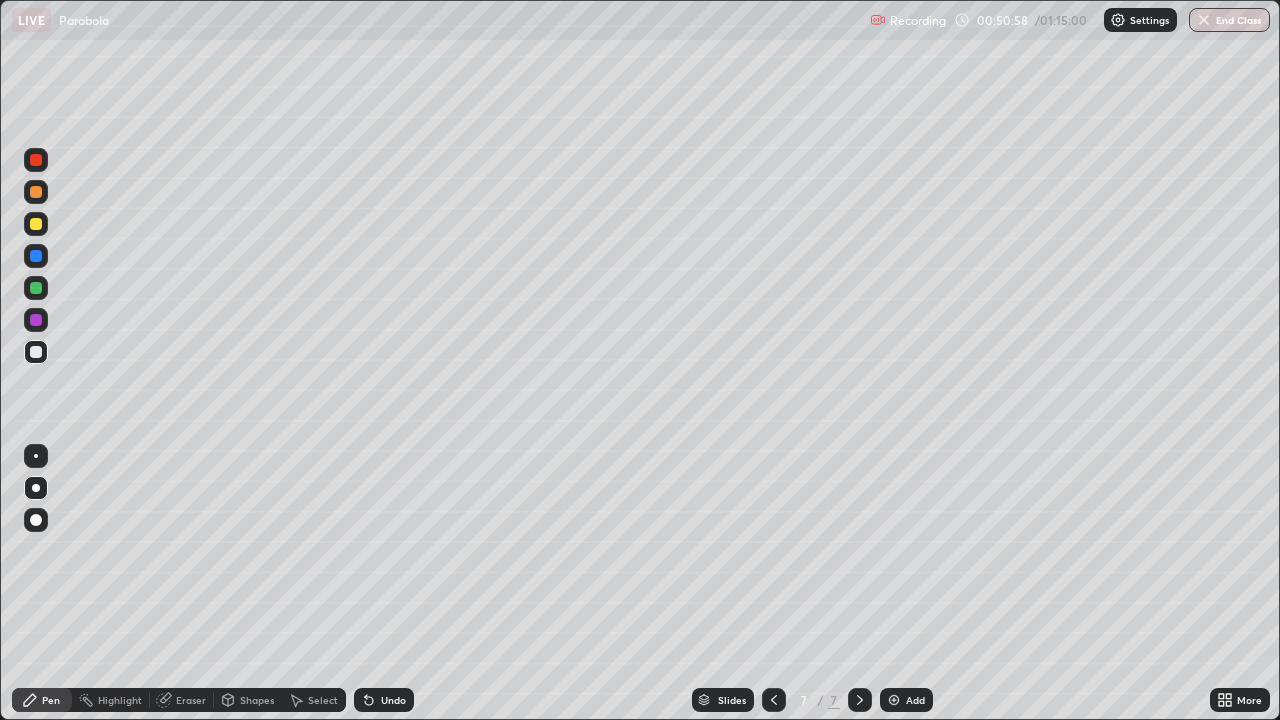 click at bounding box center (36, 224) 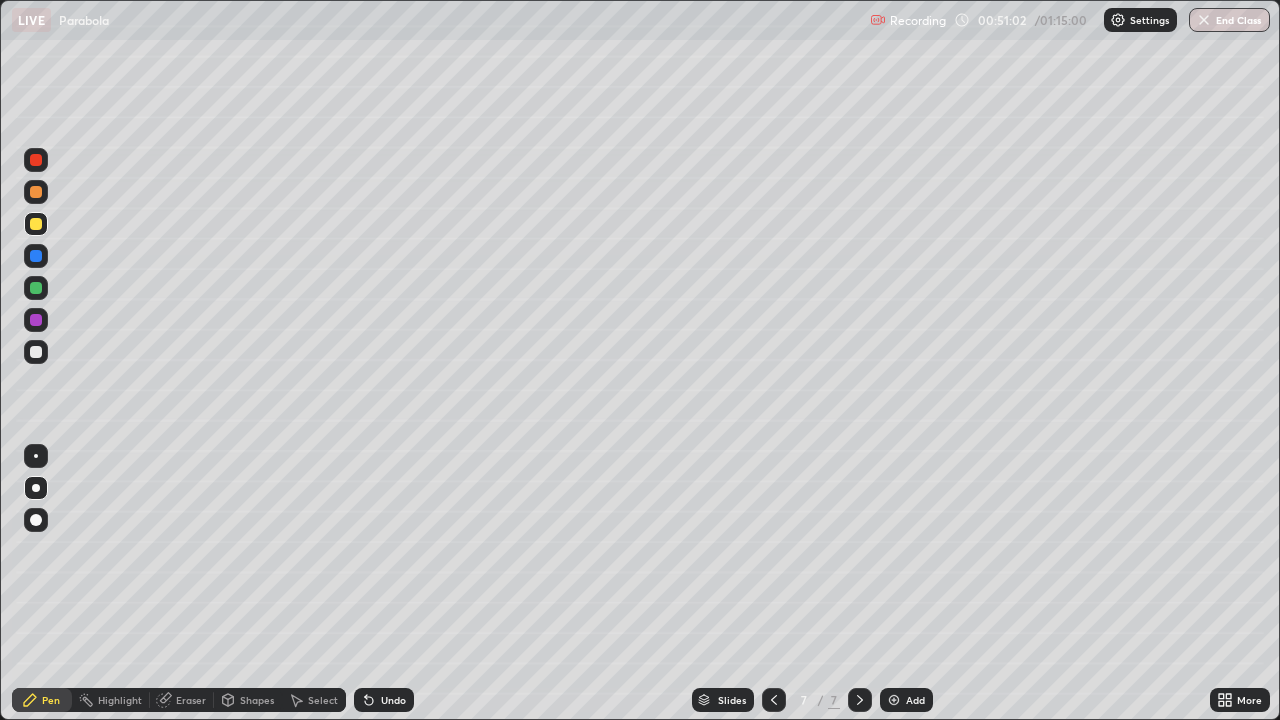 click at bounding box center (894, 700) 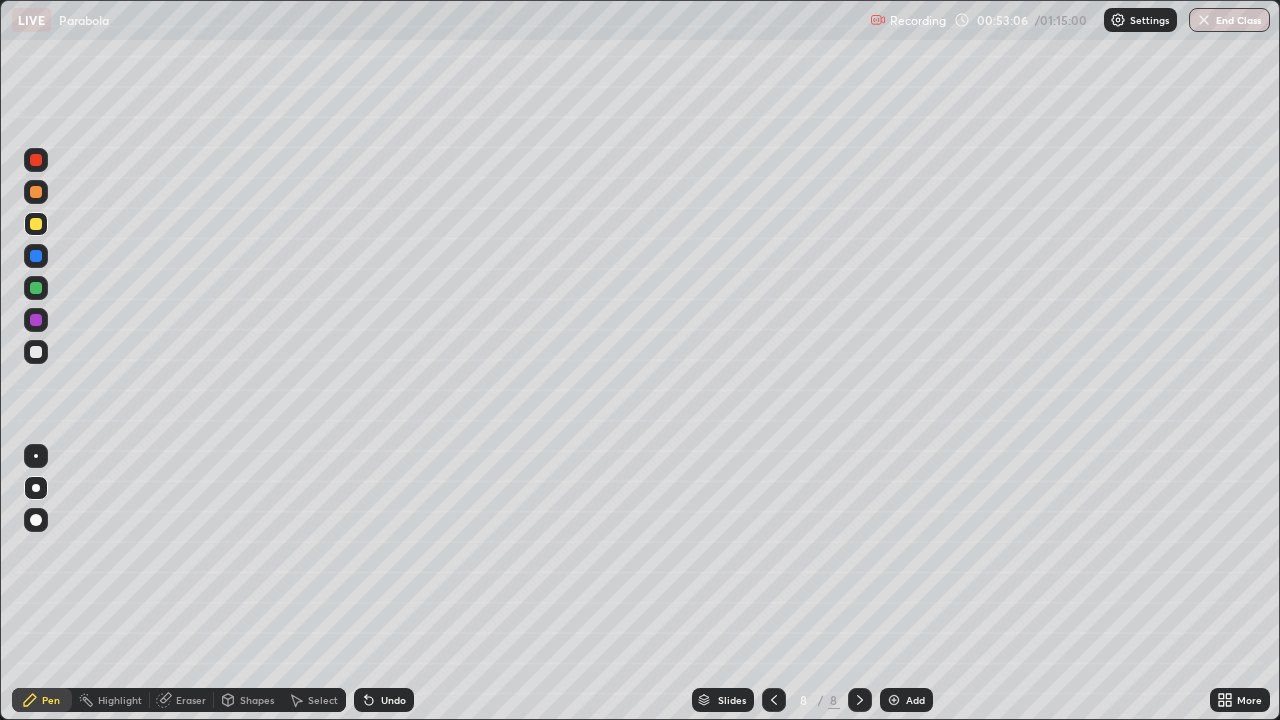 click at bounding box center (36, 352) 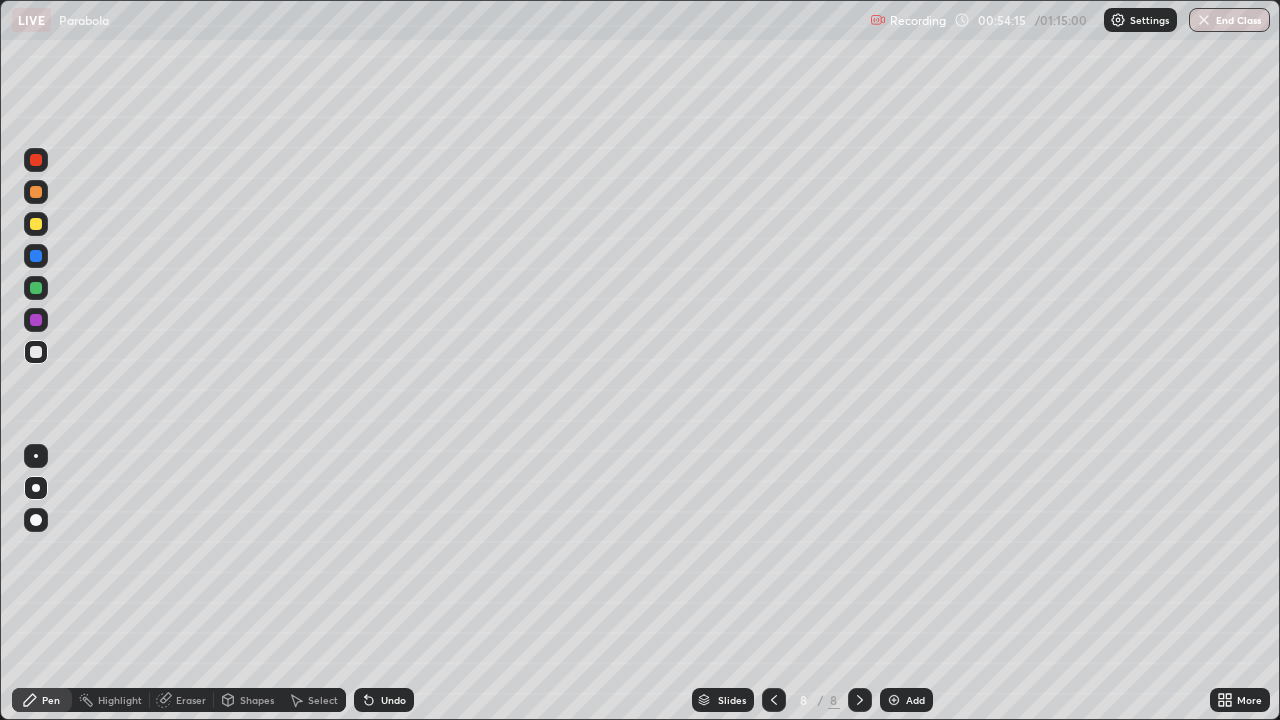 click at bounding box center [36, 352] 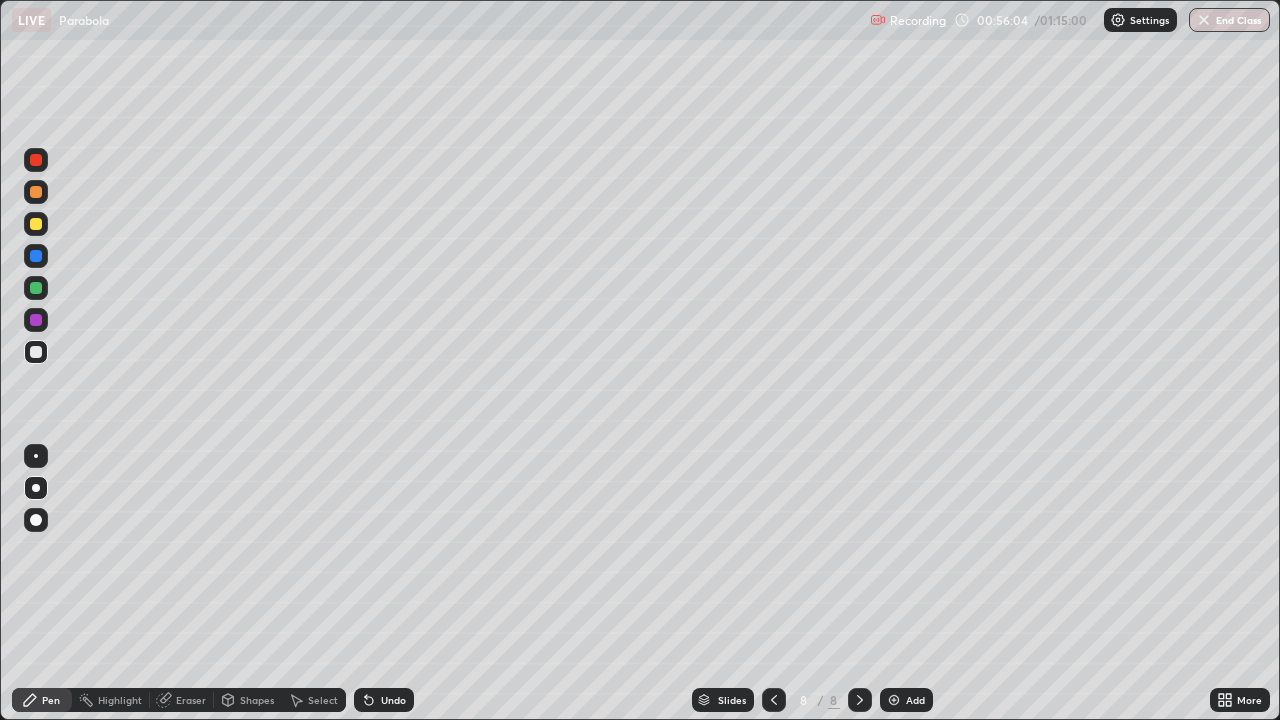 click at bounding box center (36, 224) 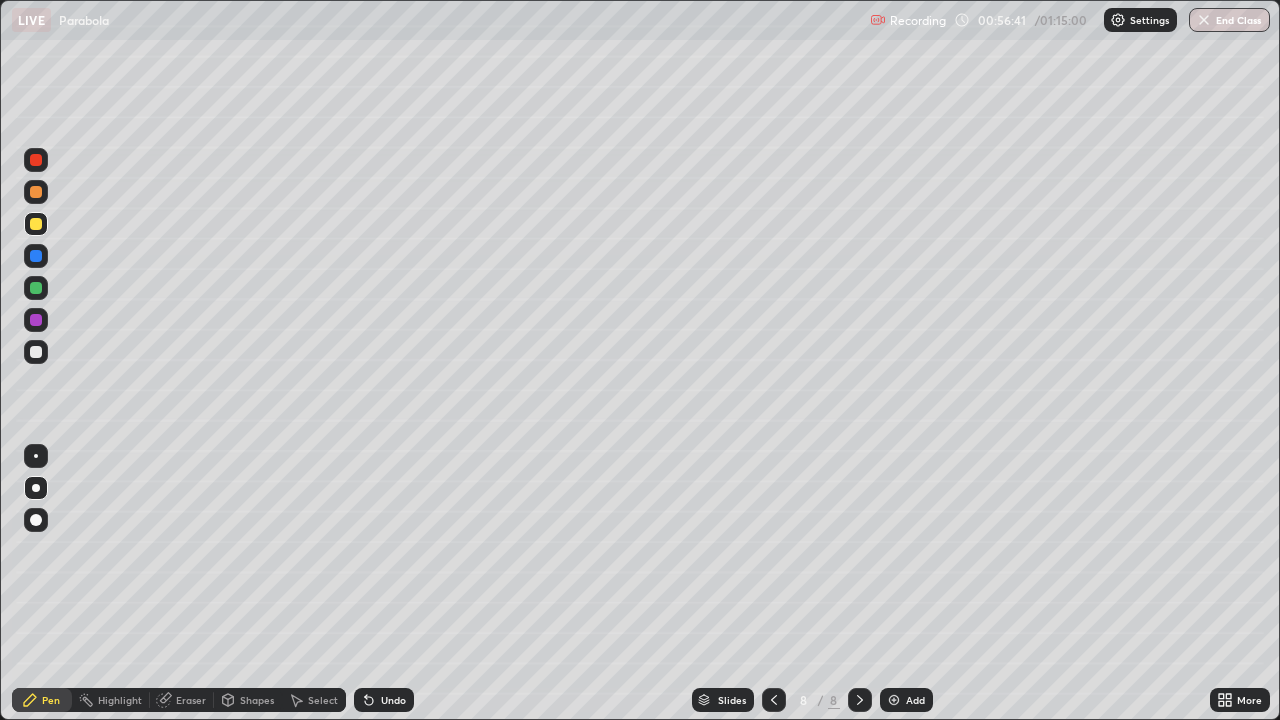 click at bounding box center [36, 352] 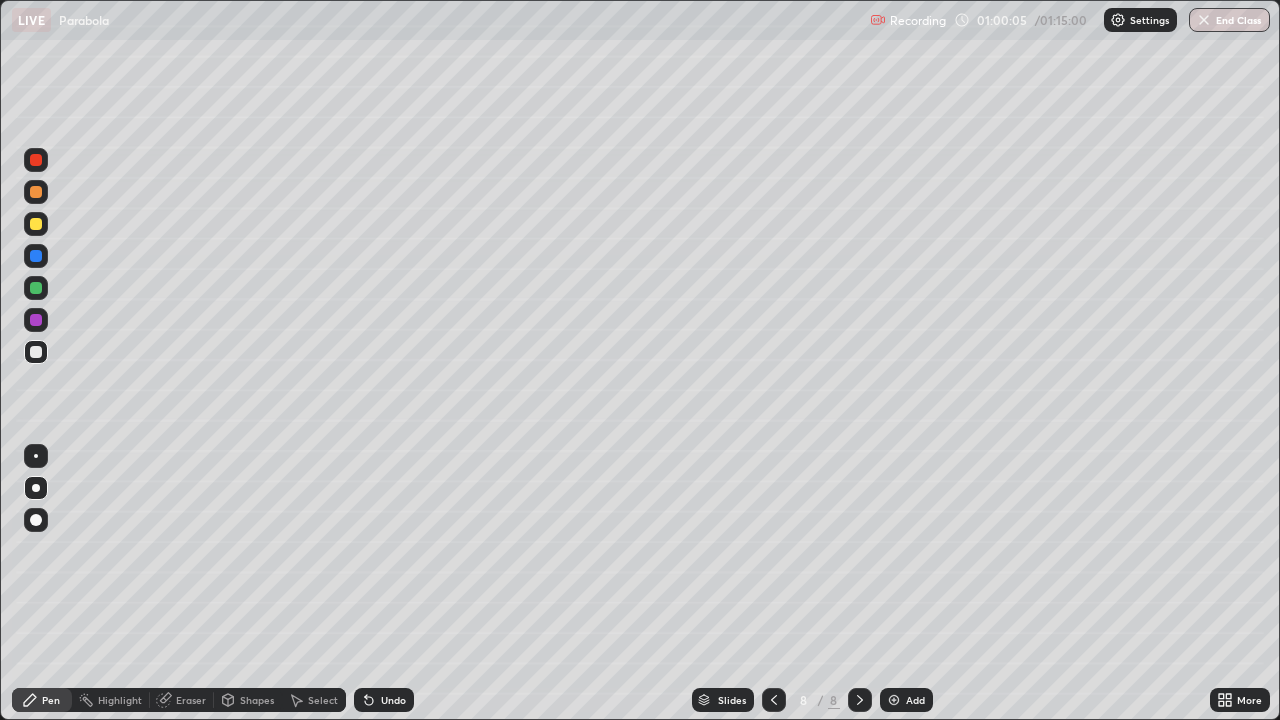 click 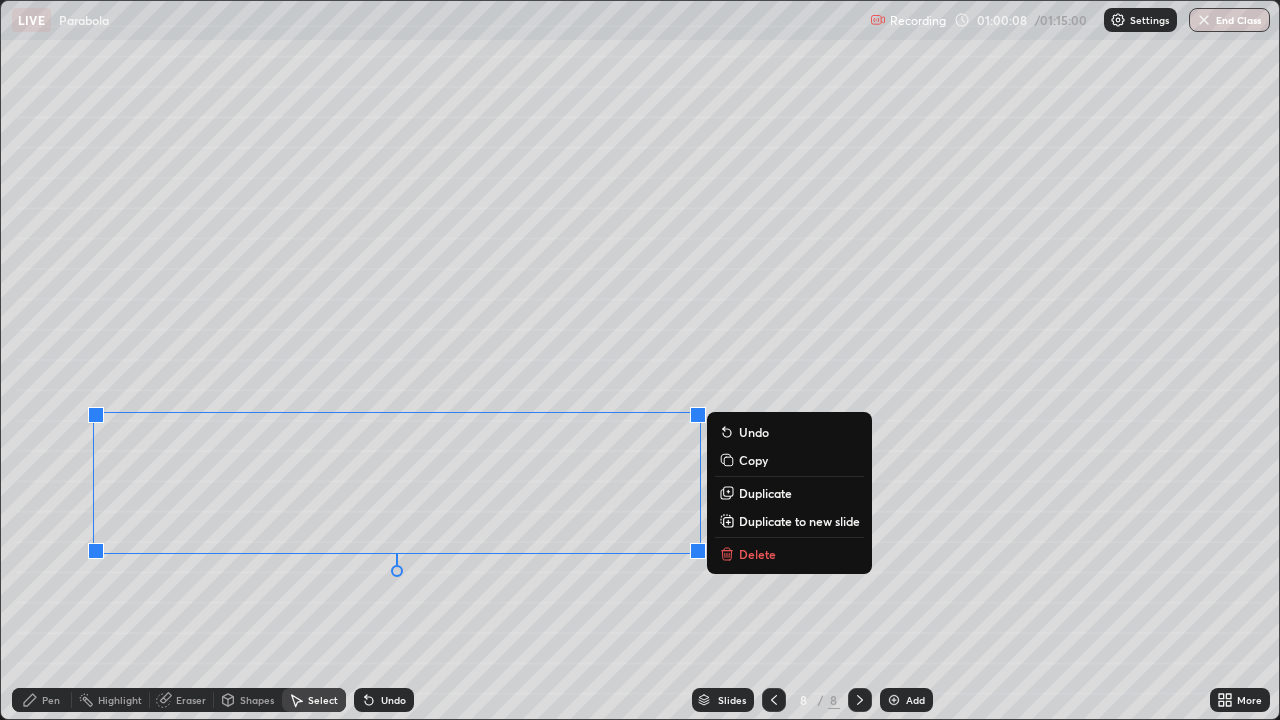 click 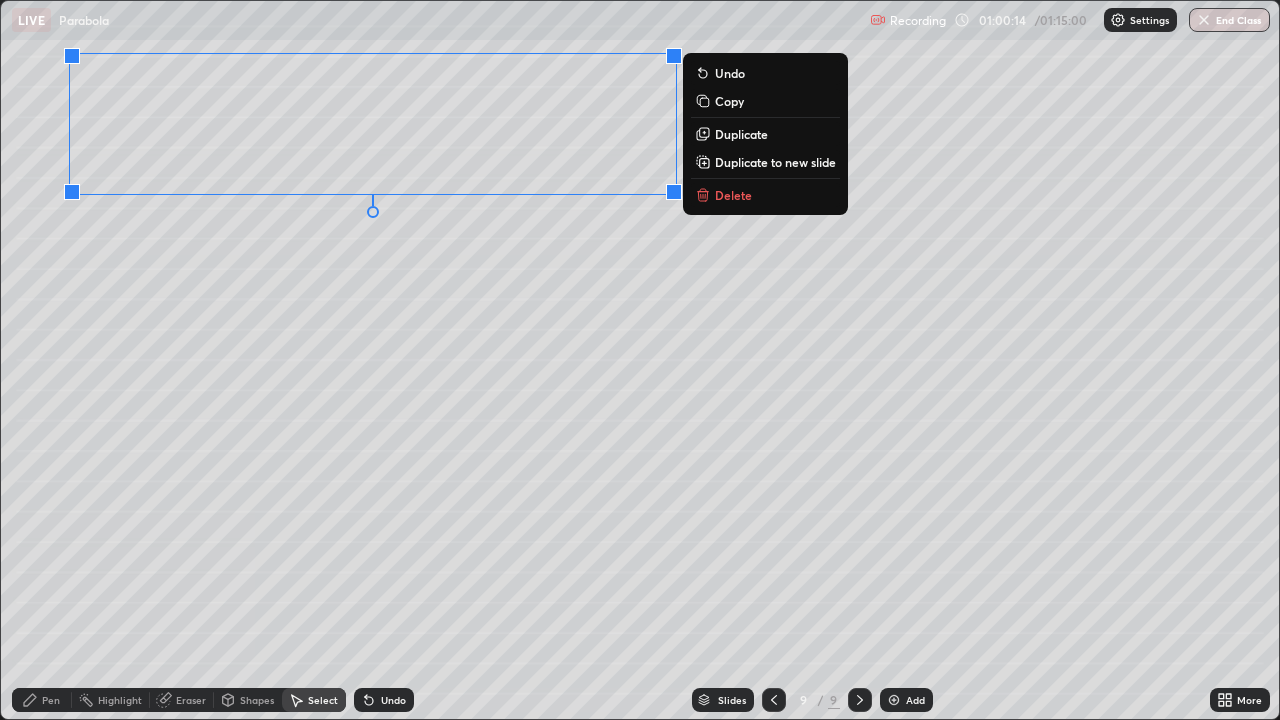 click on "Pen" at bounding box center (51, 700) 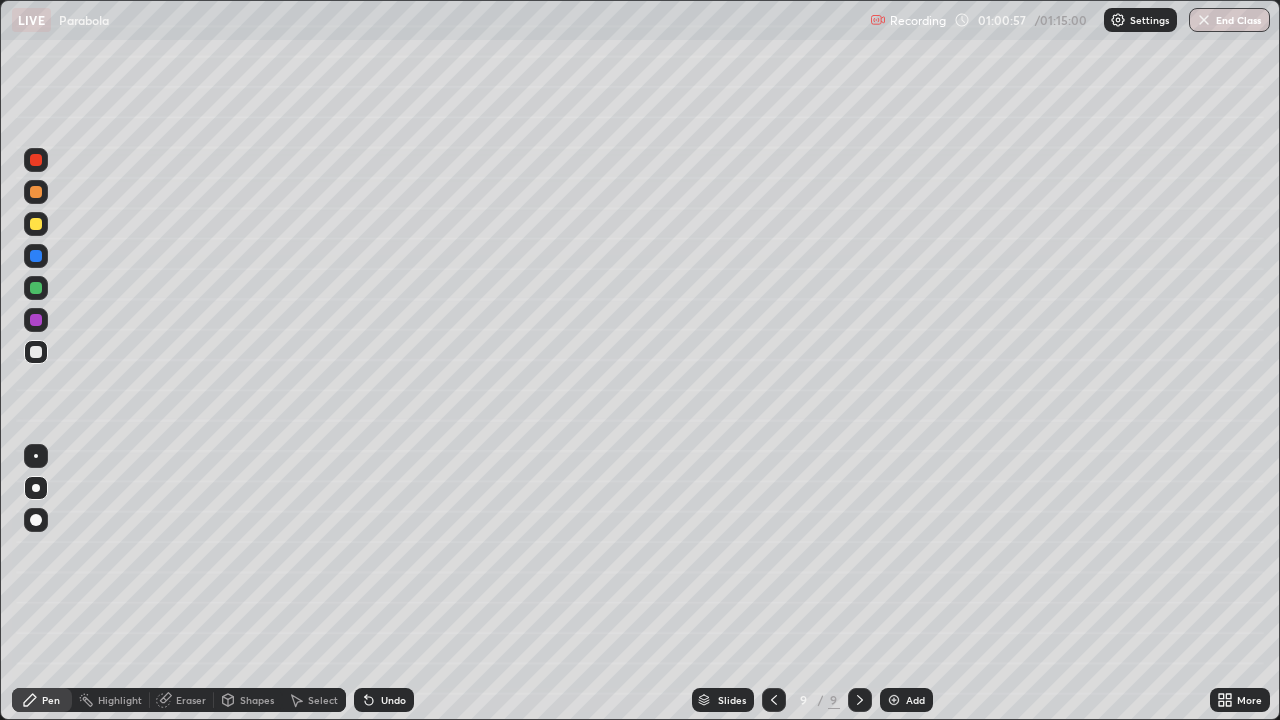 click on "Undo" at bounding box center [384, 700] 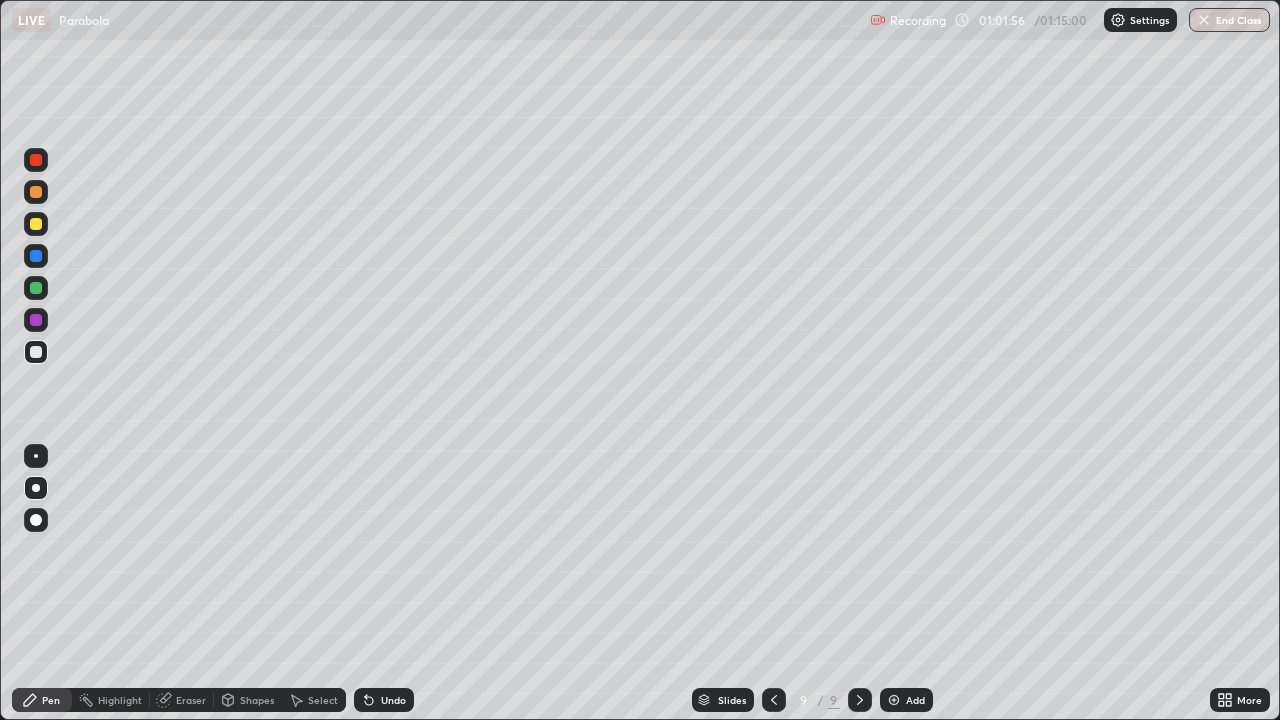 click on "Undo" at bounding box center (384, 700) 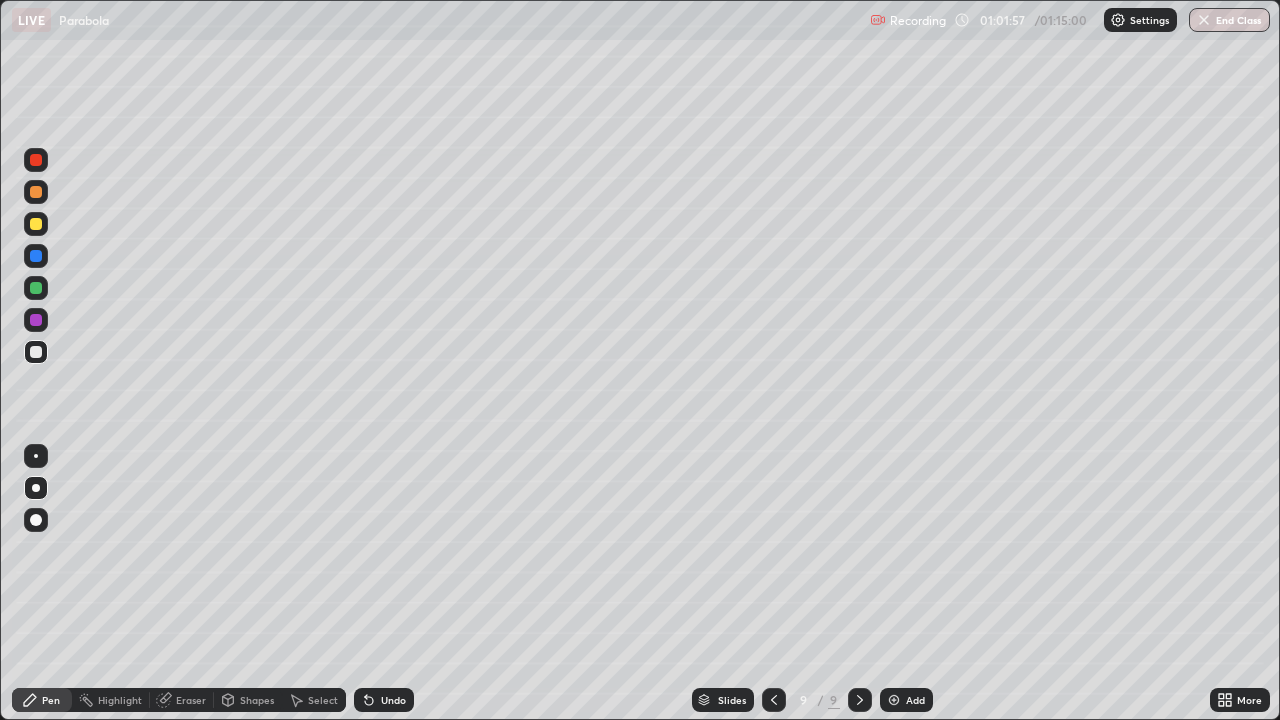 click on "Undo" at bounding box center (393, 700) 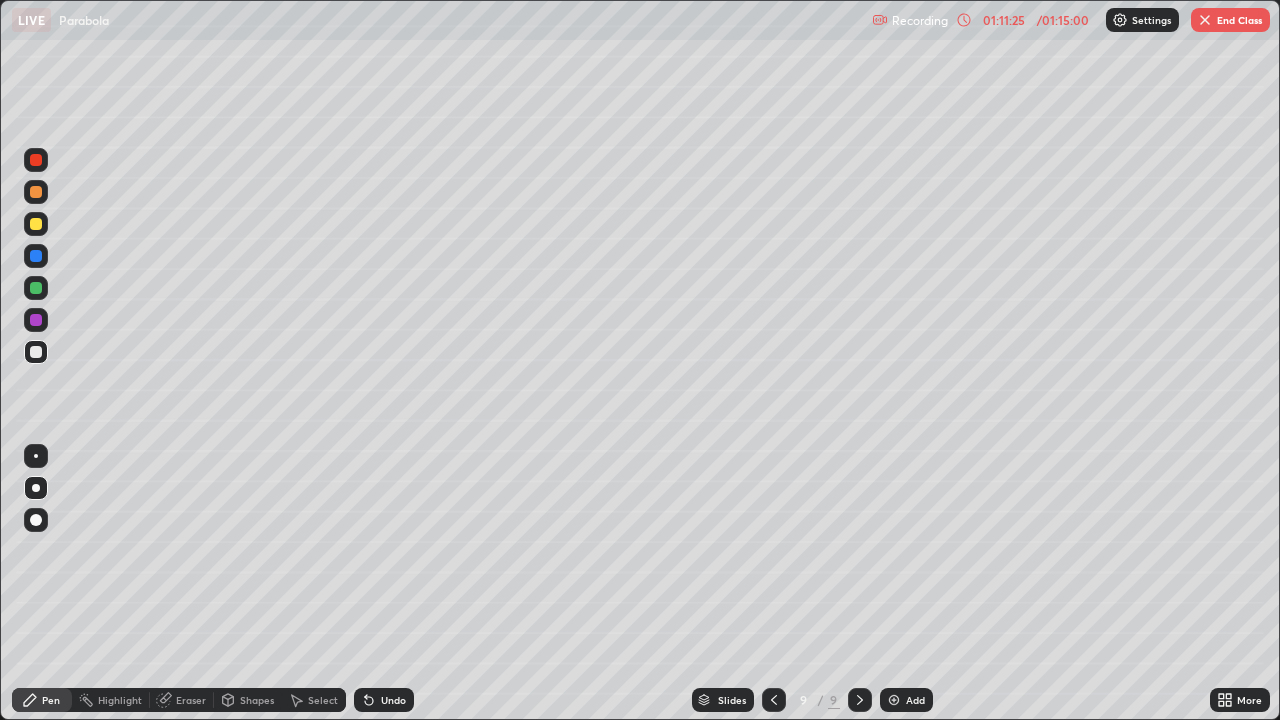 click on "End Class" at bounding box center (1230, 20) 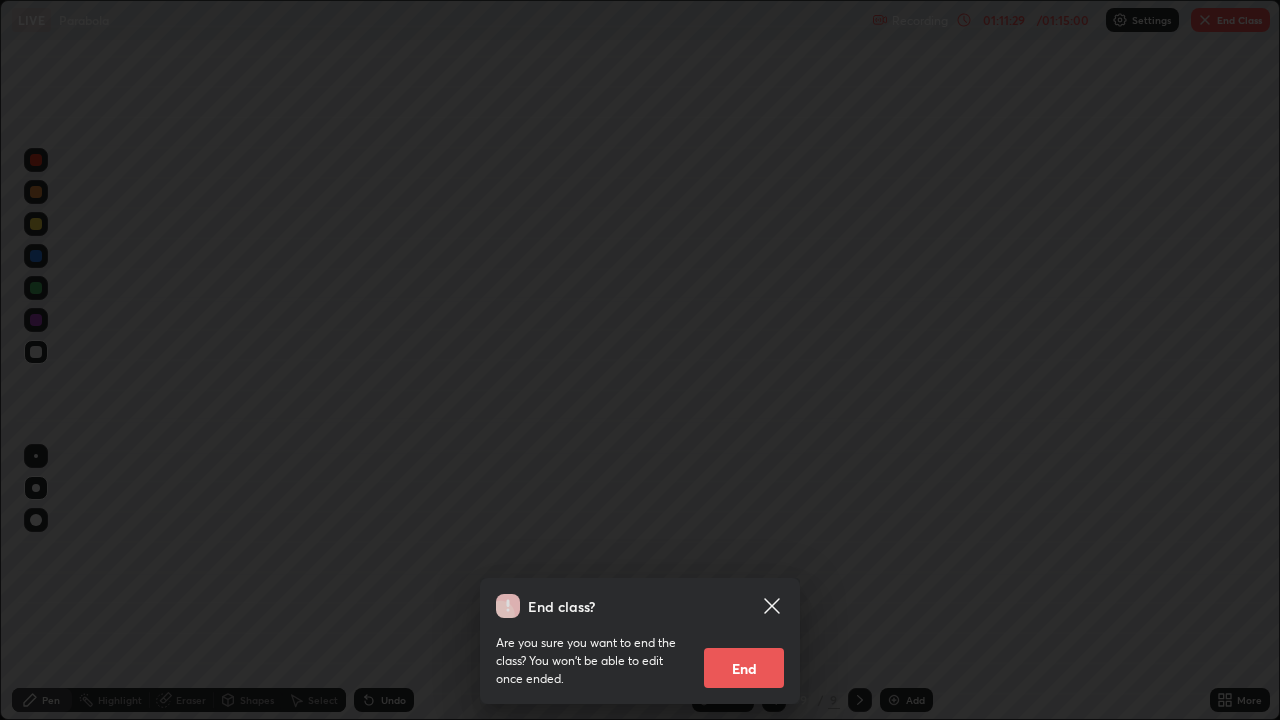 click on "End" at bounding box center (744, 668) 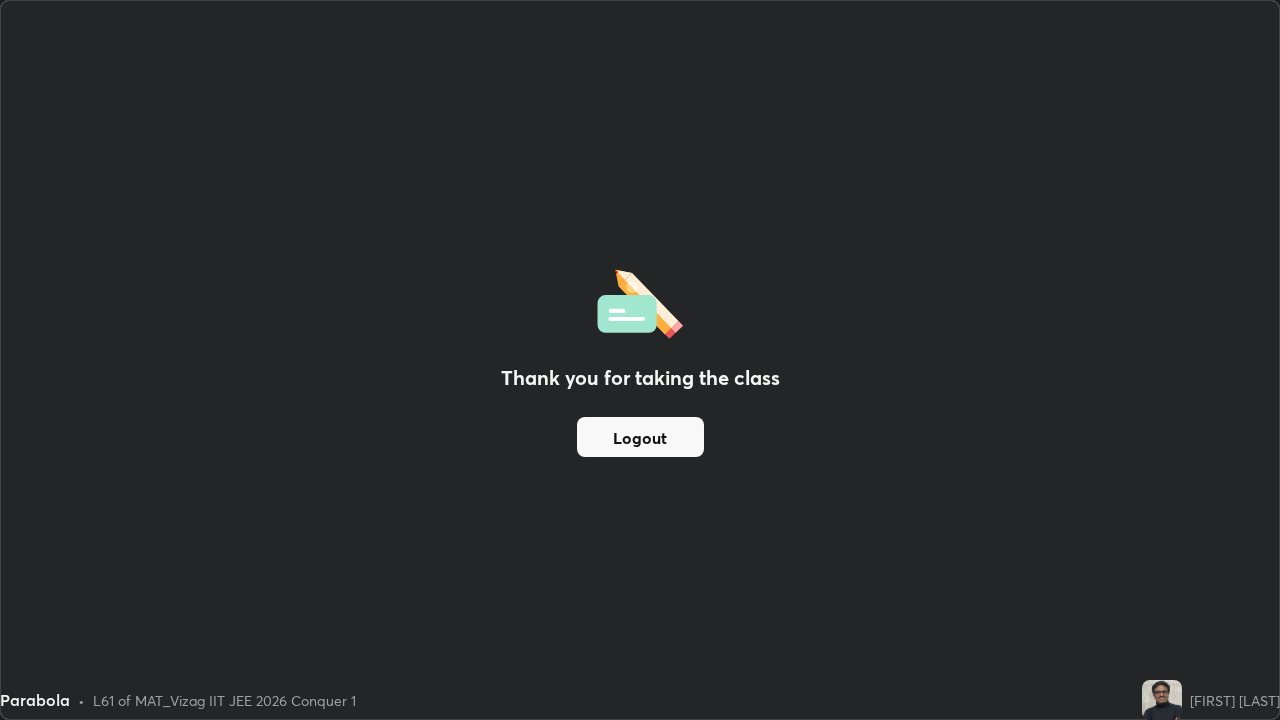 click on "Logout" at bounding box center [640, 437] 